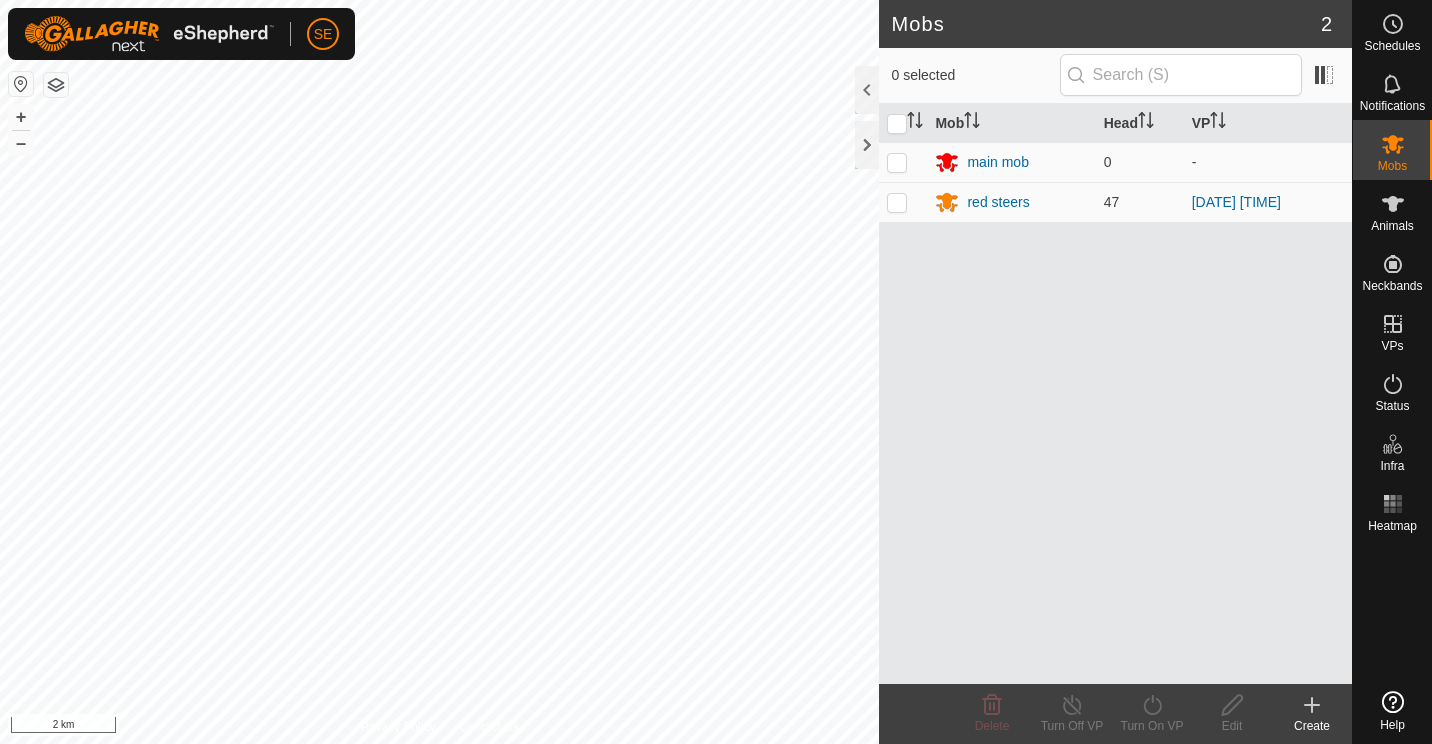 scroll, scrollTop: 0, scrollLeft: 0, axis: both 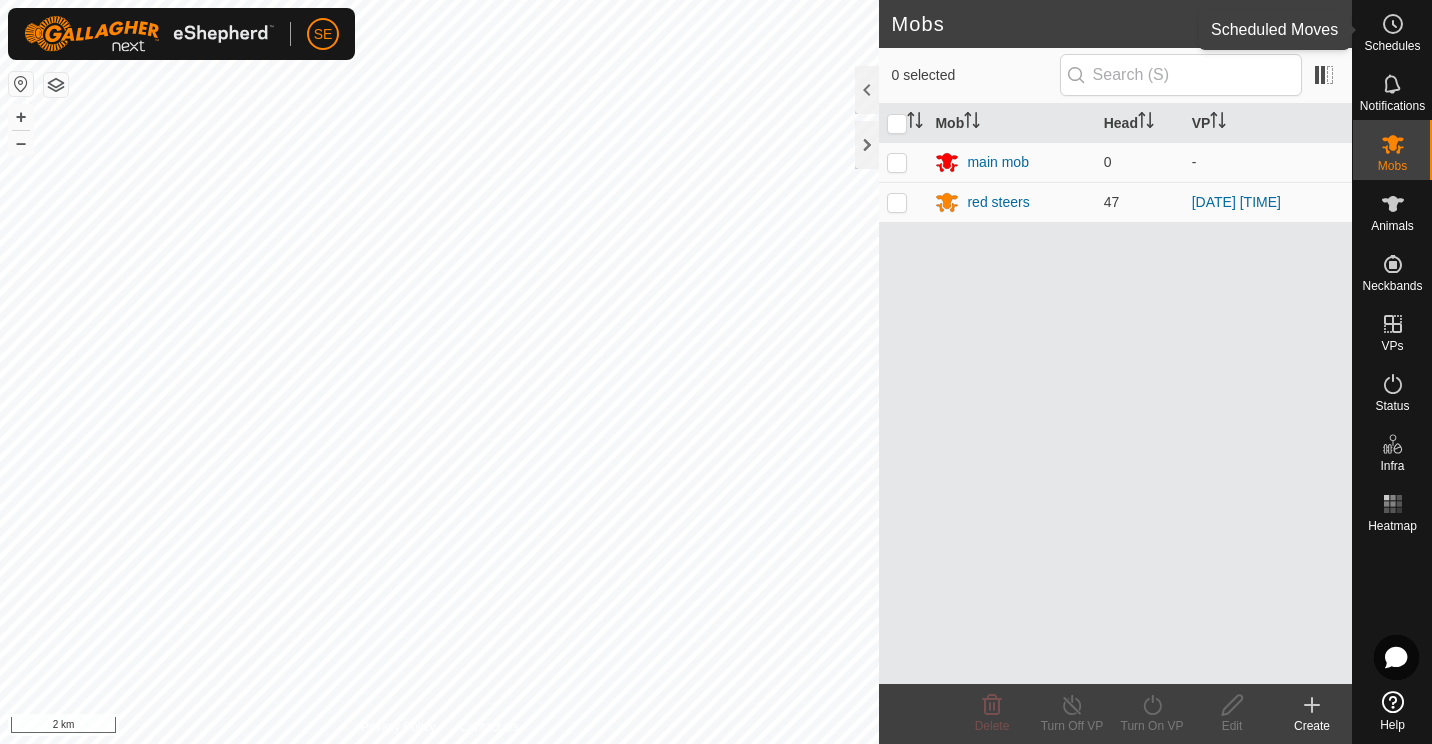 click at bounding box center [1393, 24] 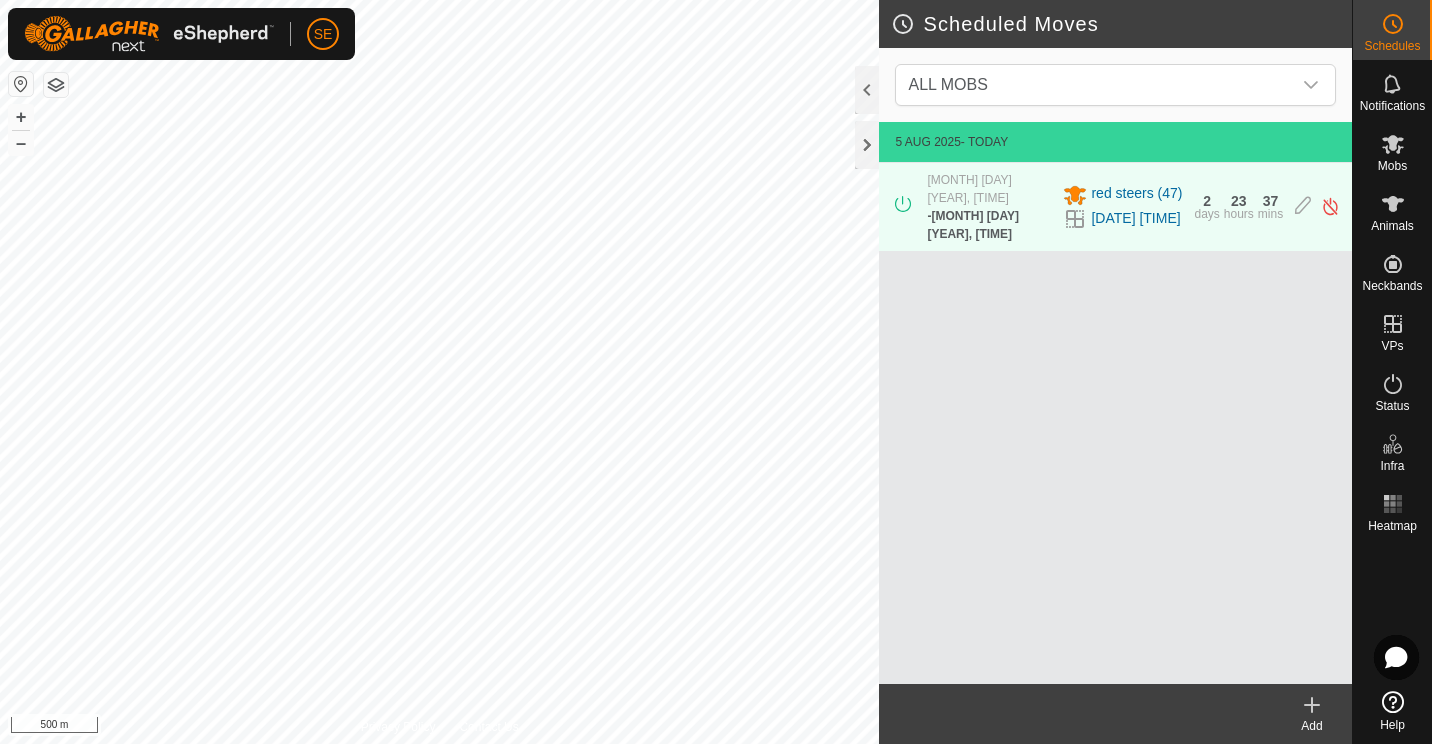 click 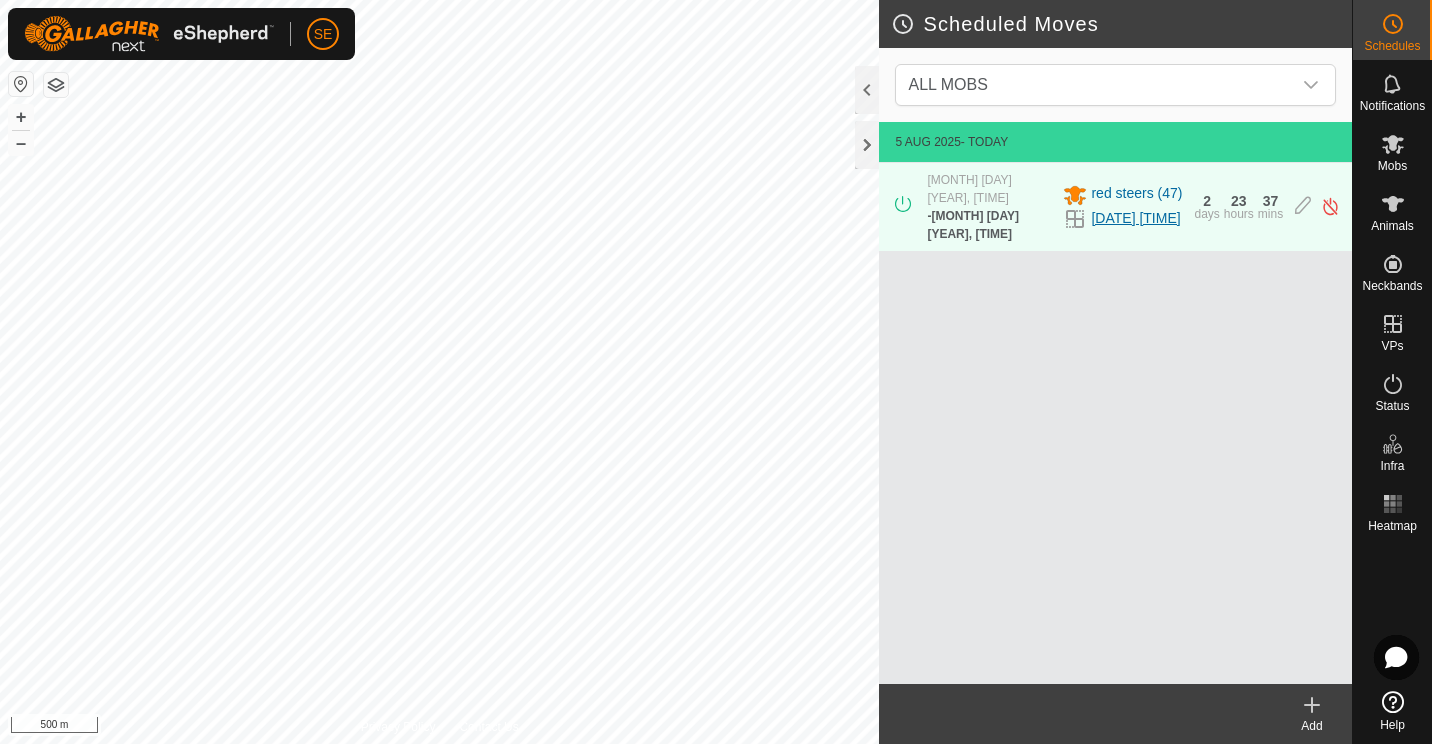 click on "[DATE] [TIME]" at bounding box center [1135, 218] 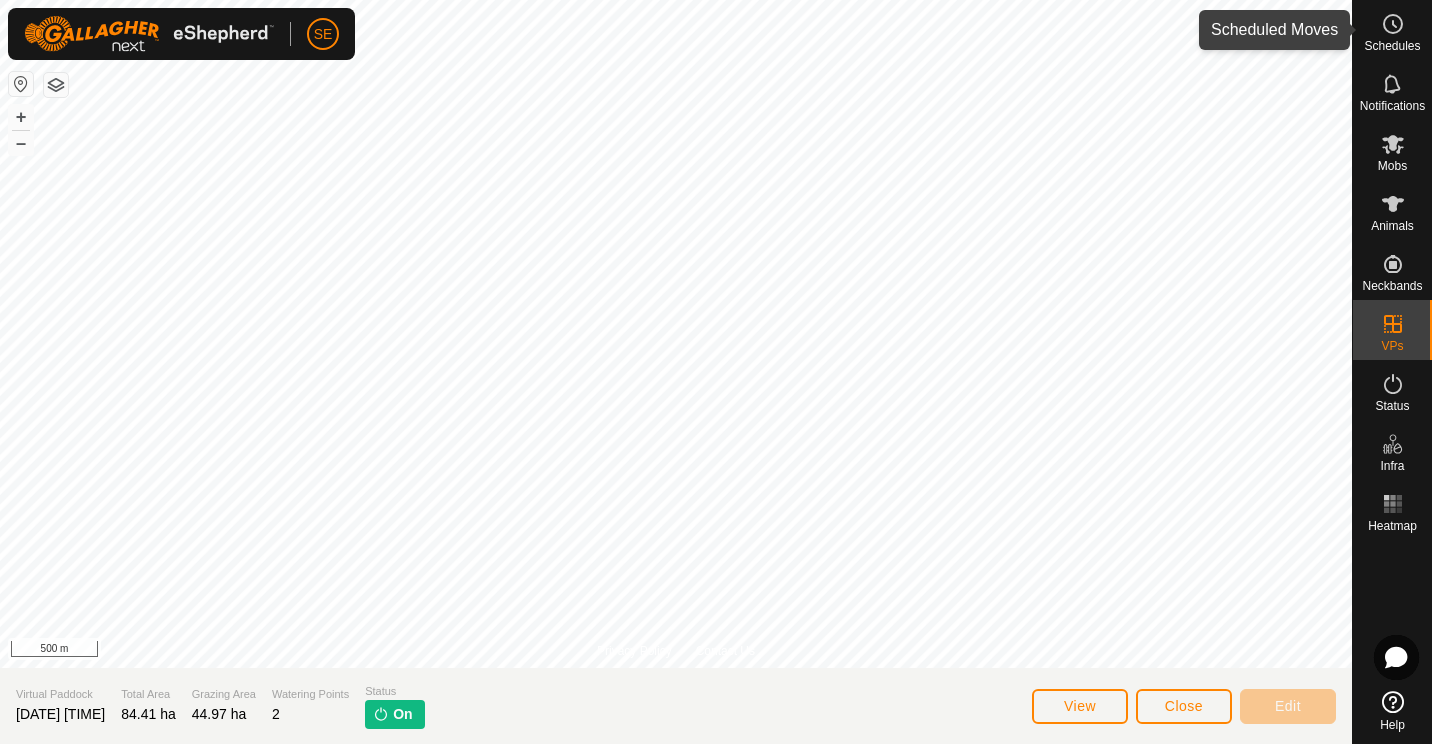 click 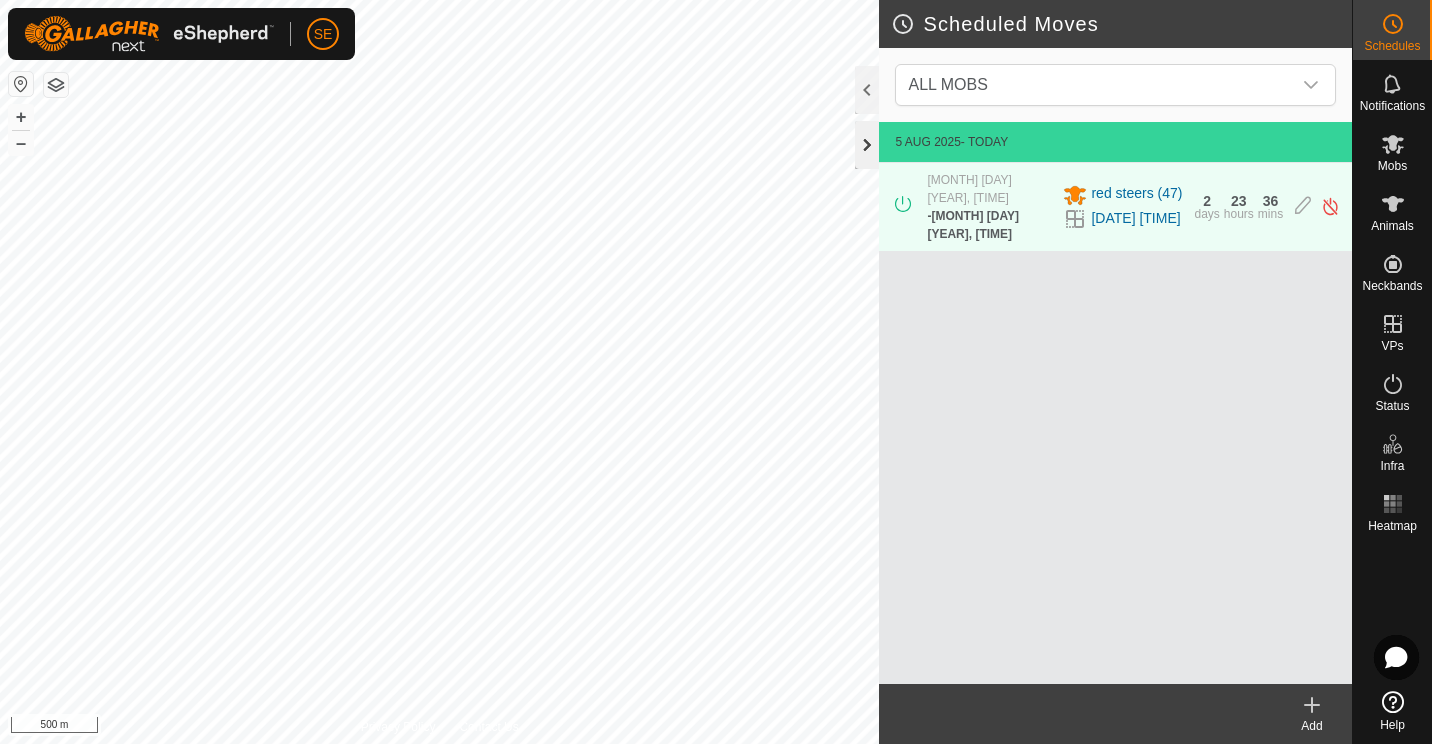 click 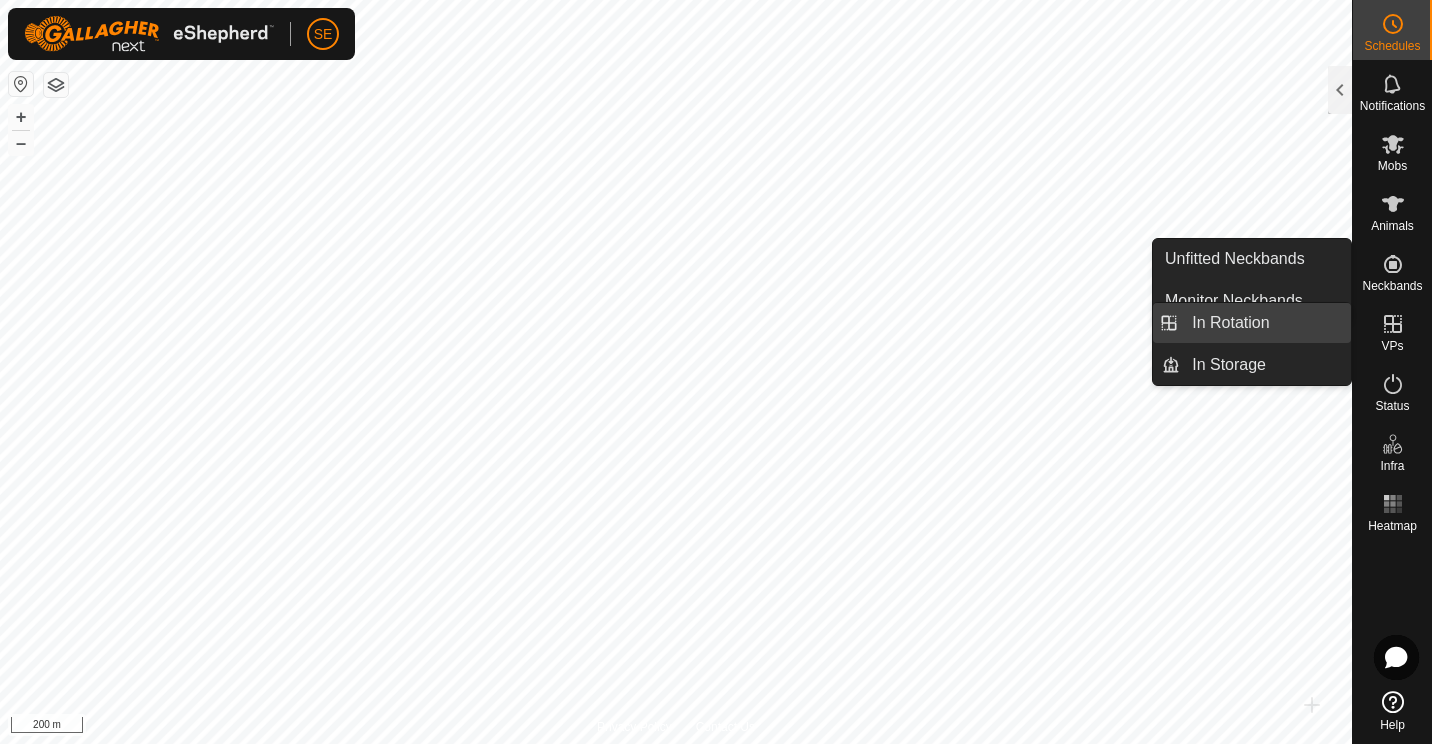 click on "In Rotation" at bounding box center [1265, 323] 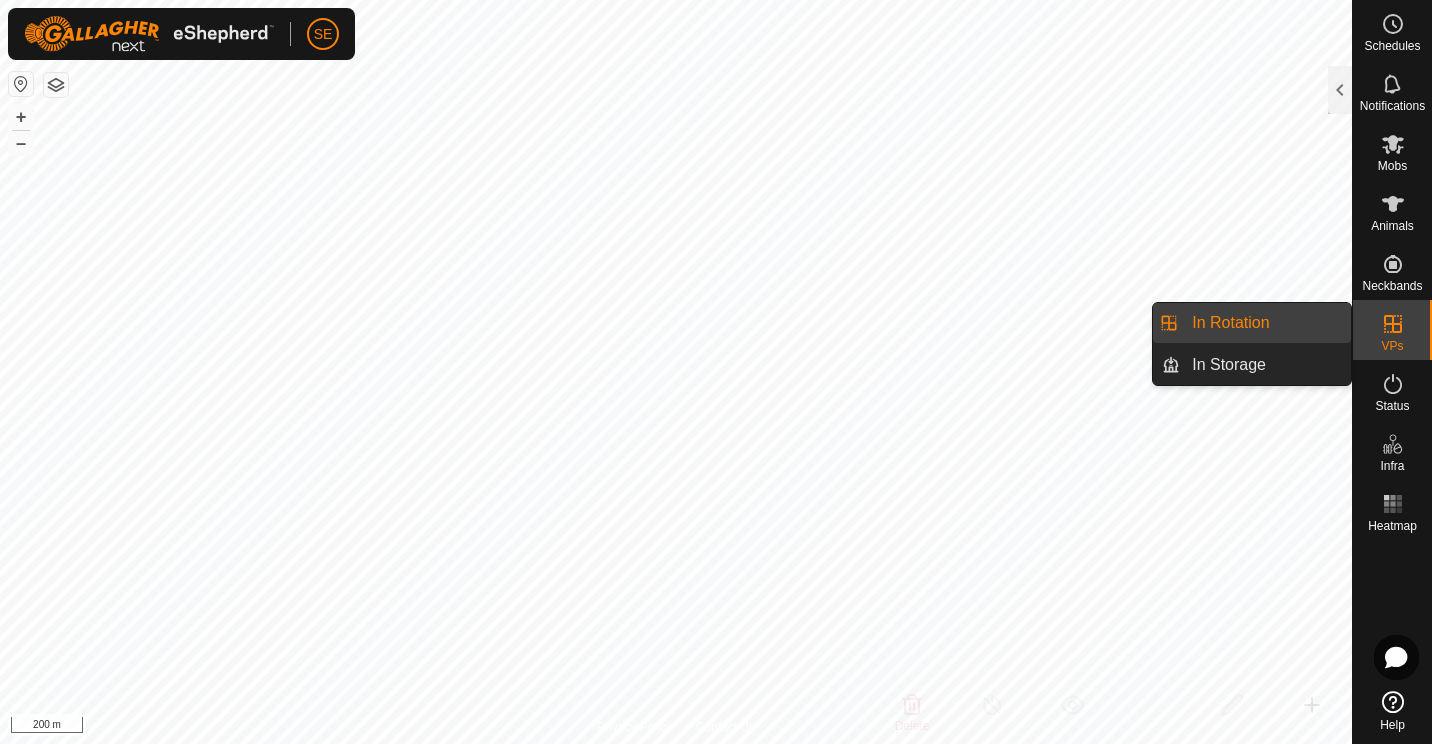 click on "In Rotation" at bounding box center [1265, 323] 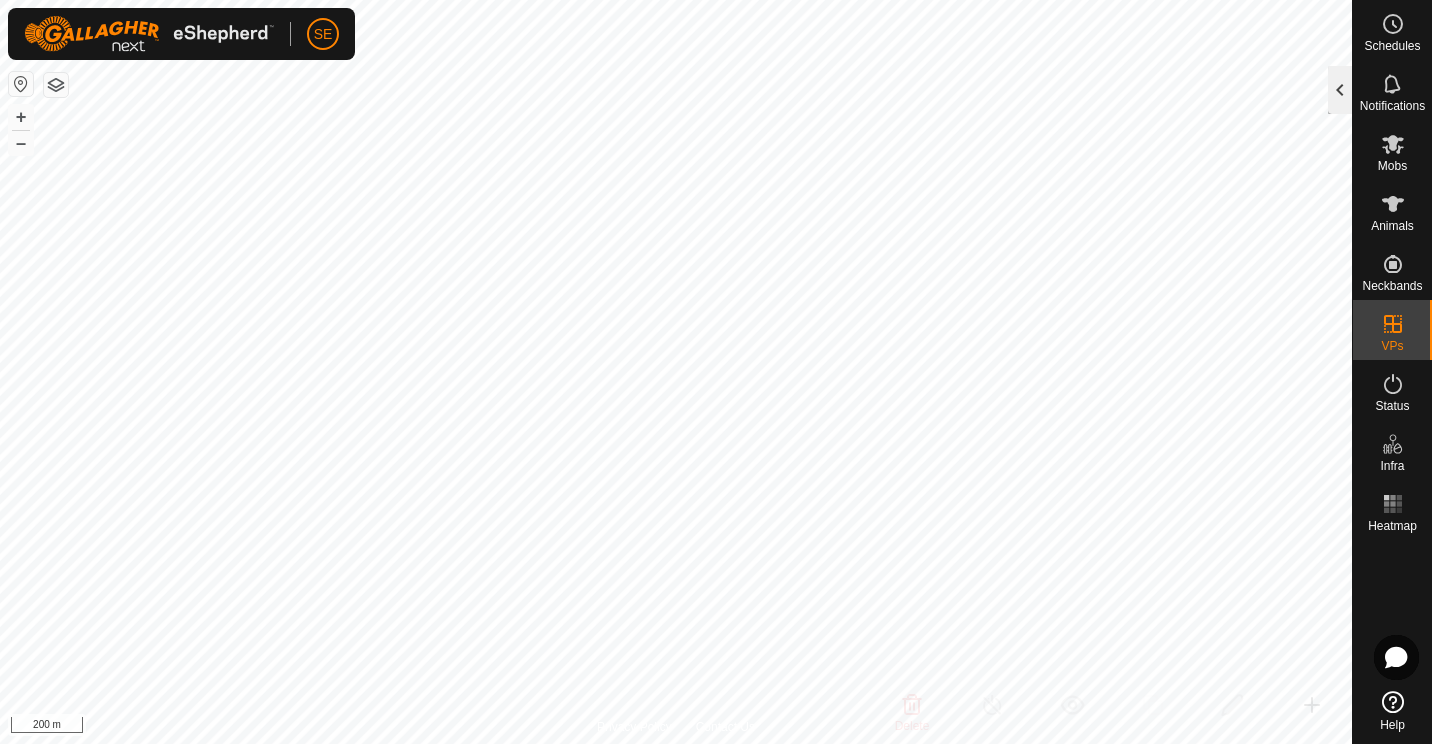 click 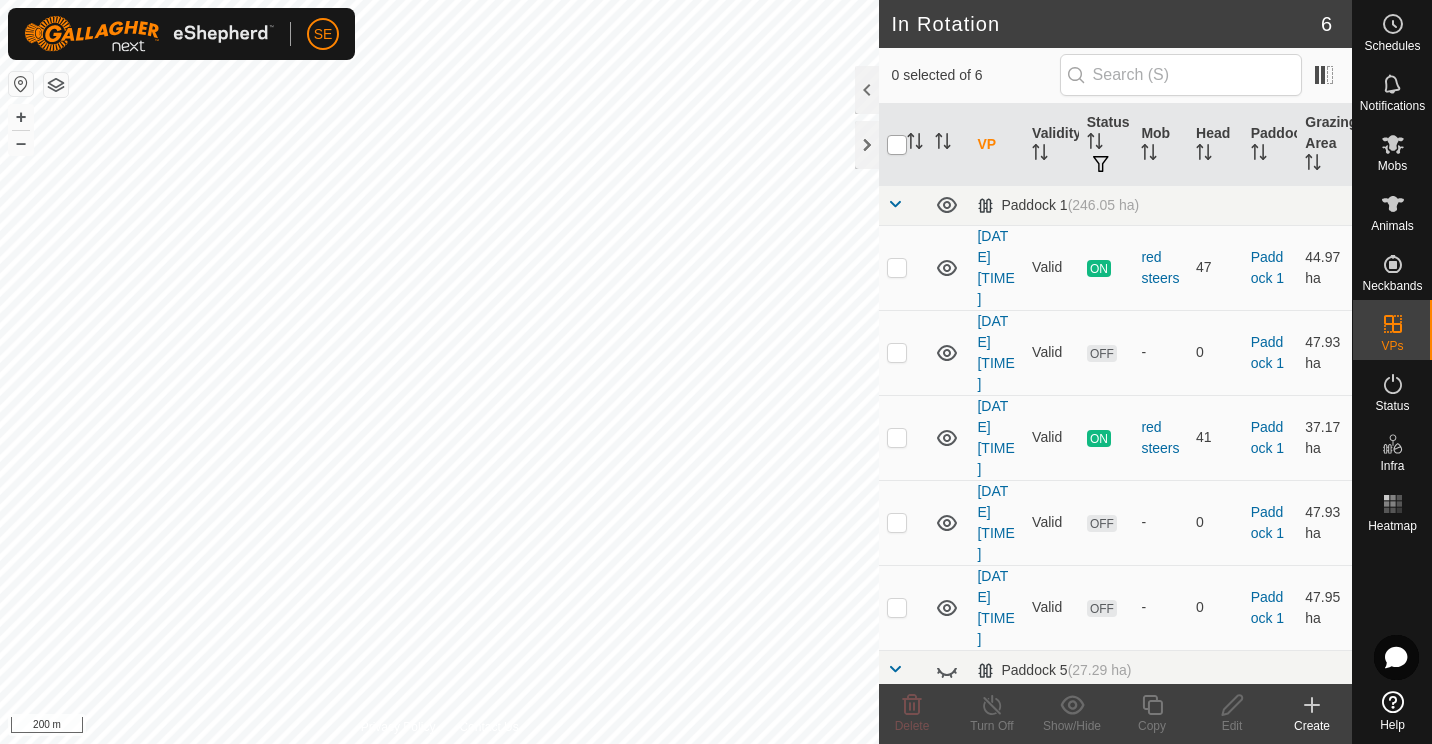 click at bounding box center [897, 145] 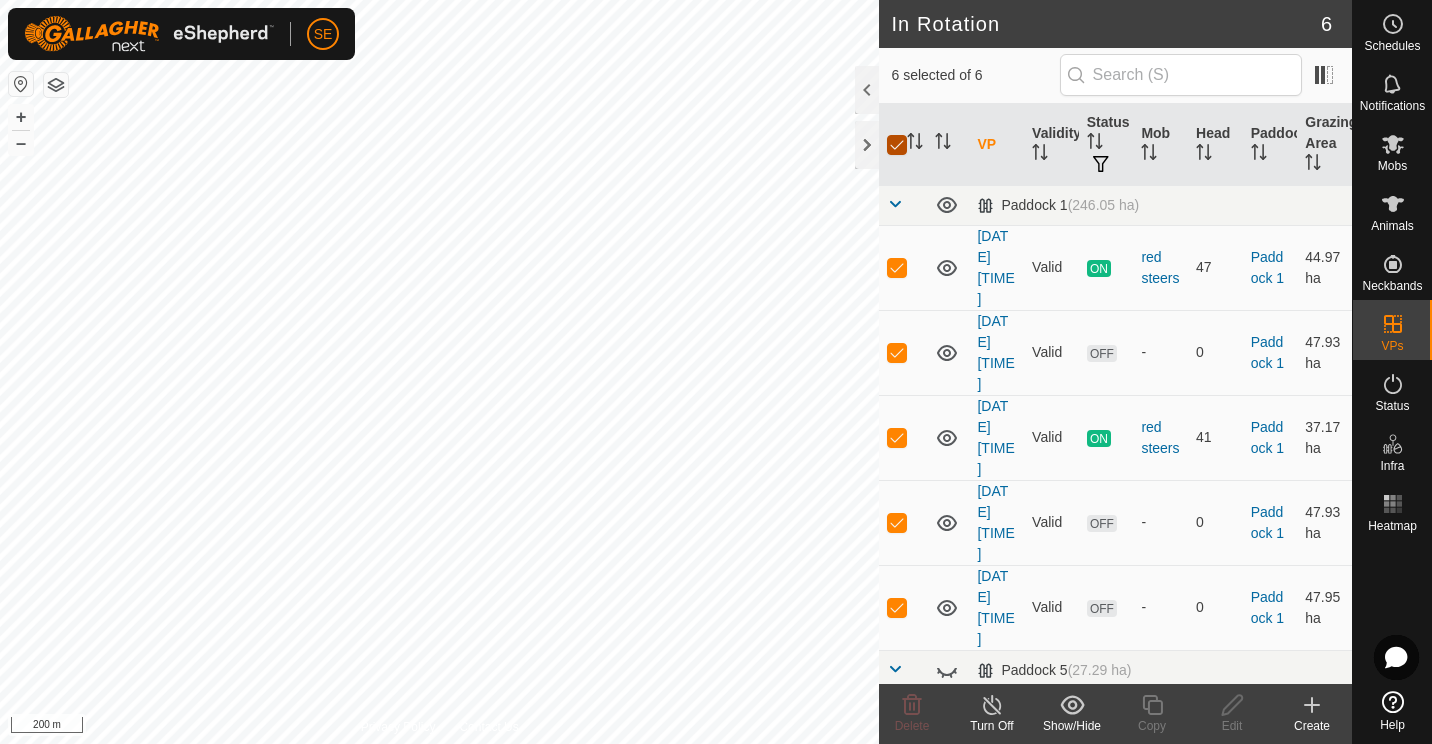 click at bounding box center (897, 145) 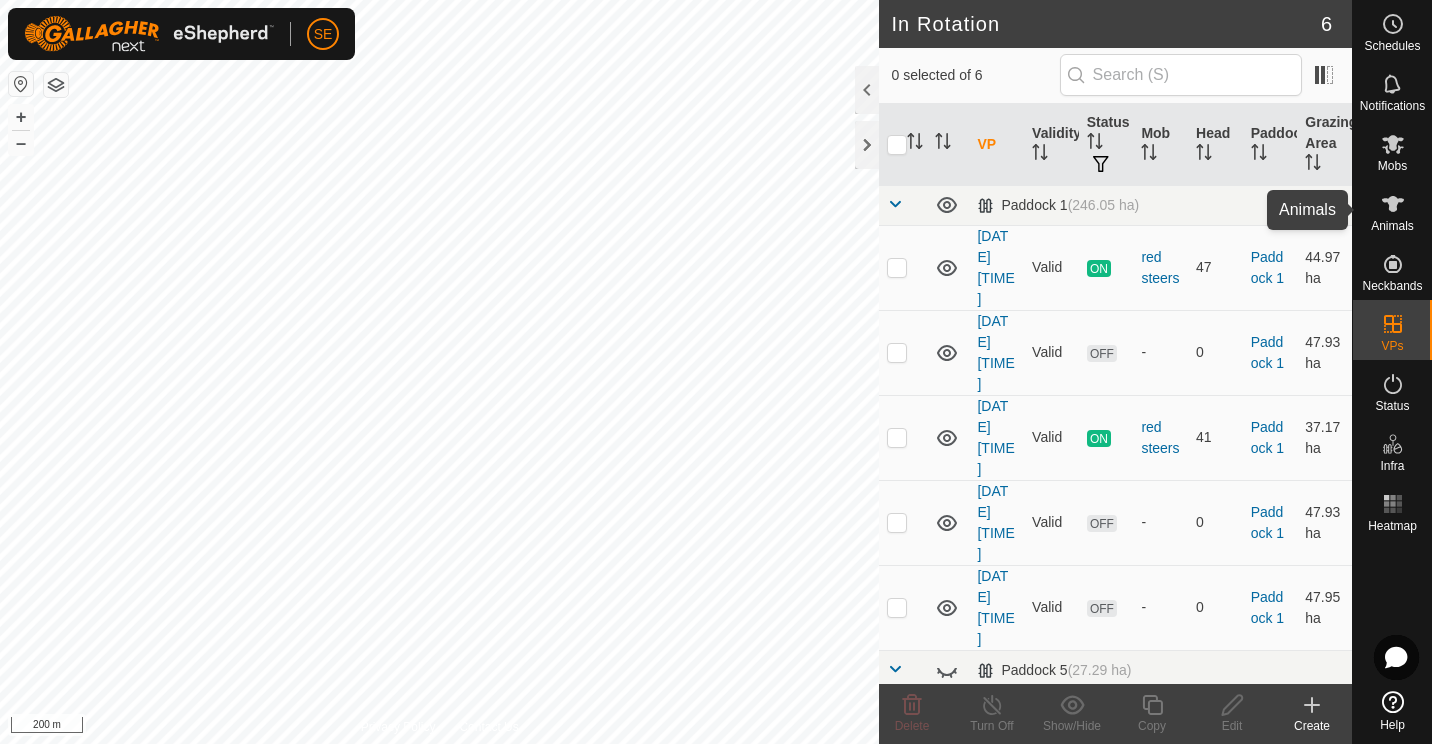 click 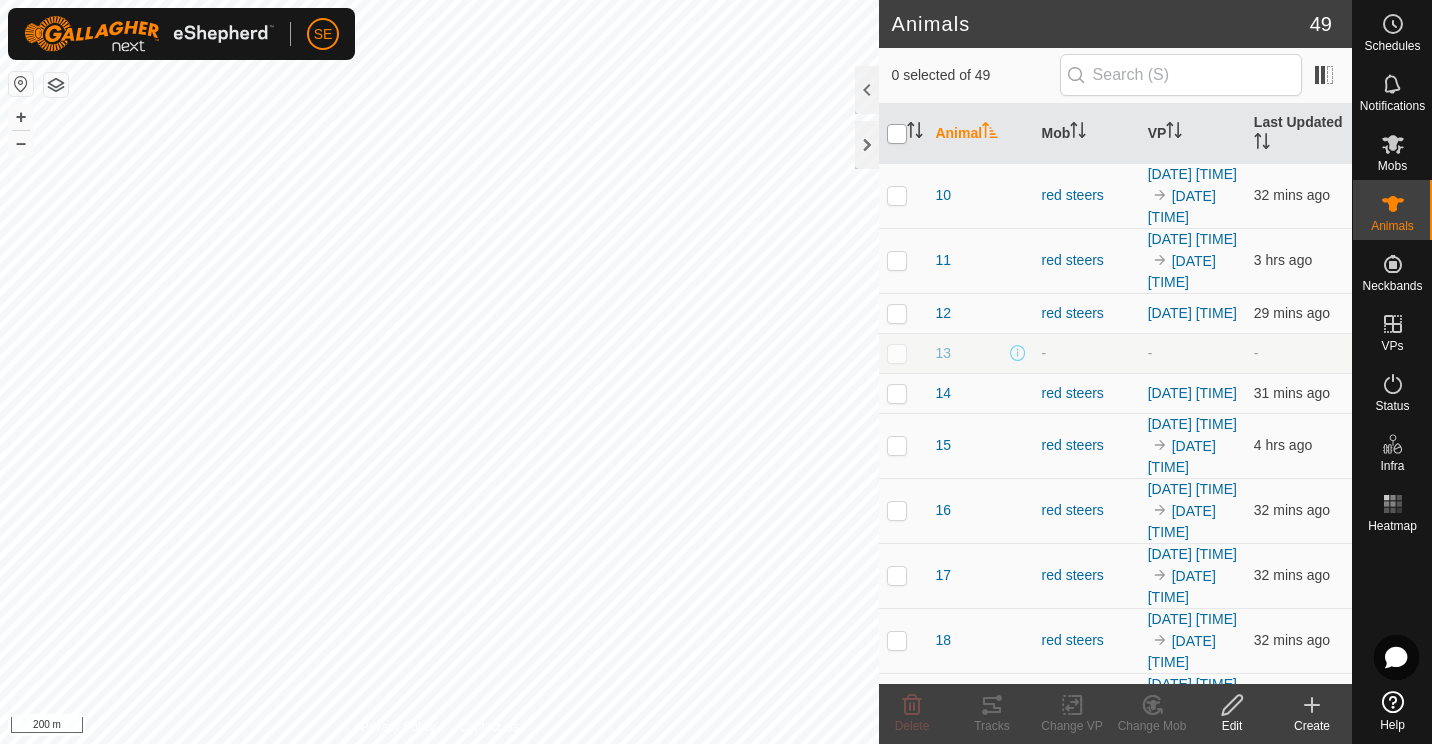 click at bounding box center (897, 134) 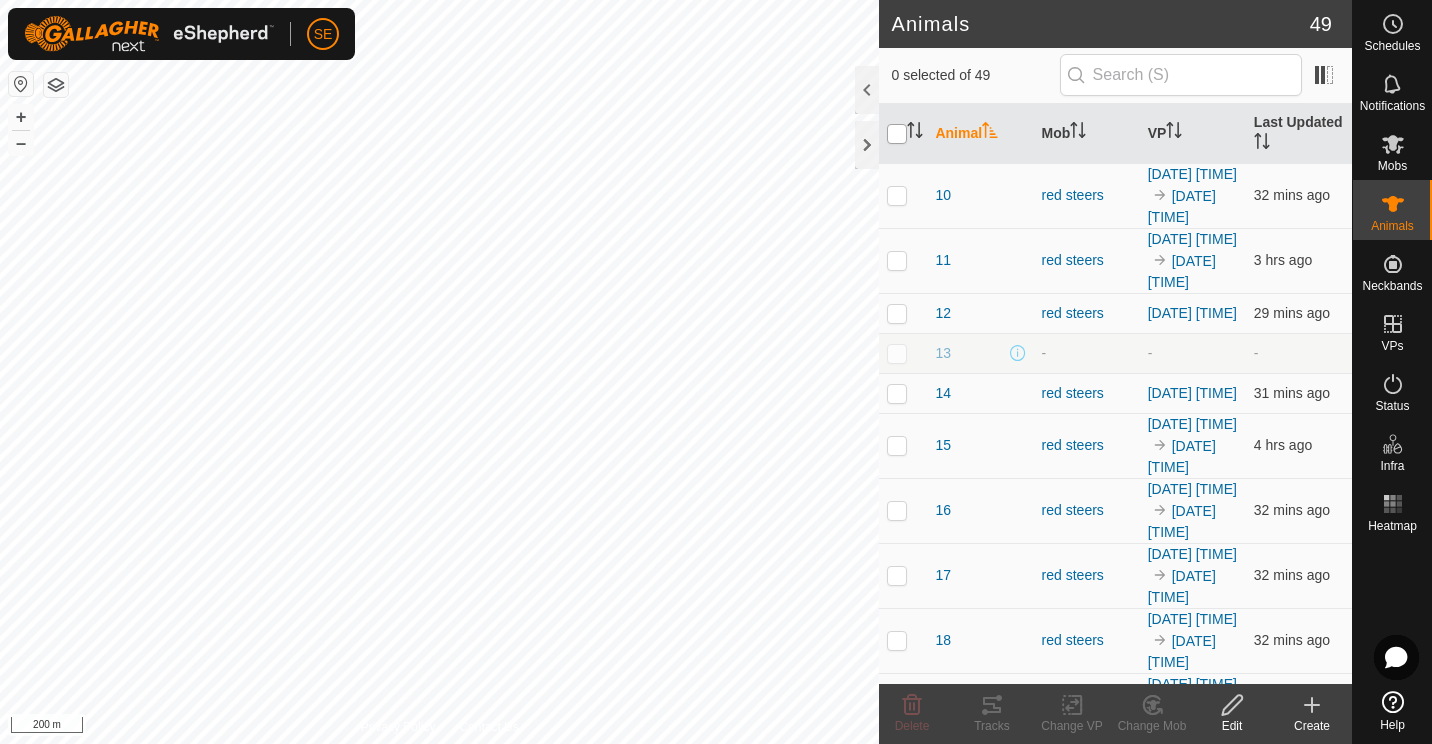 checkbox on "true" 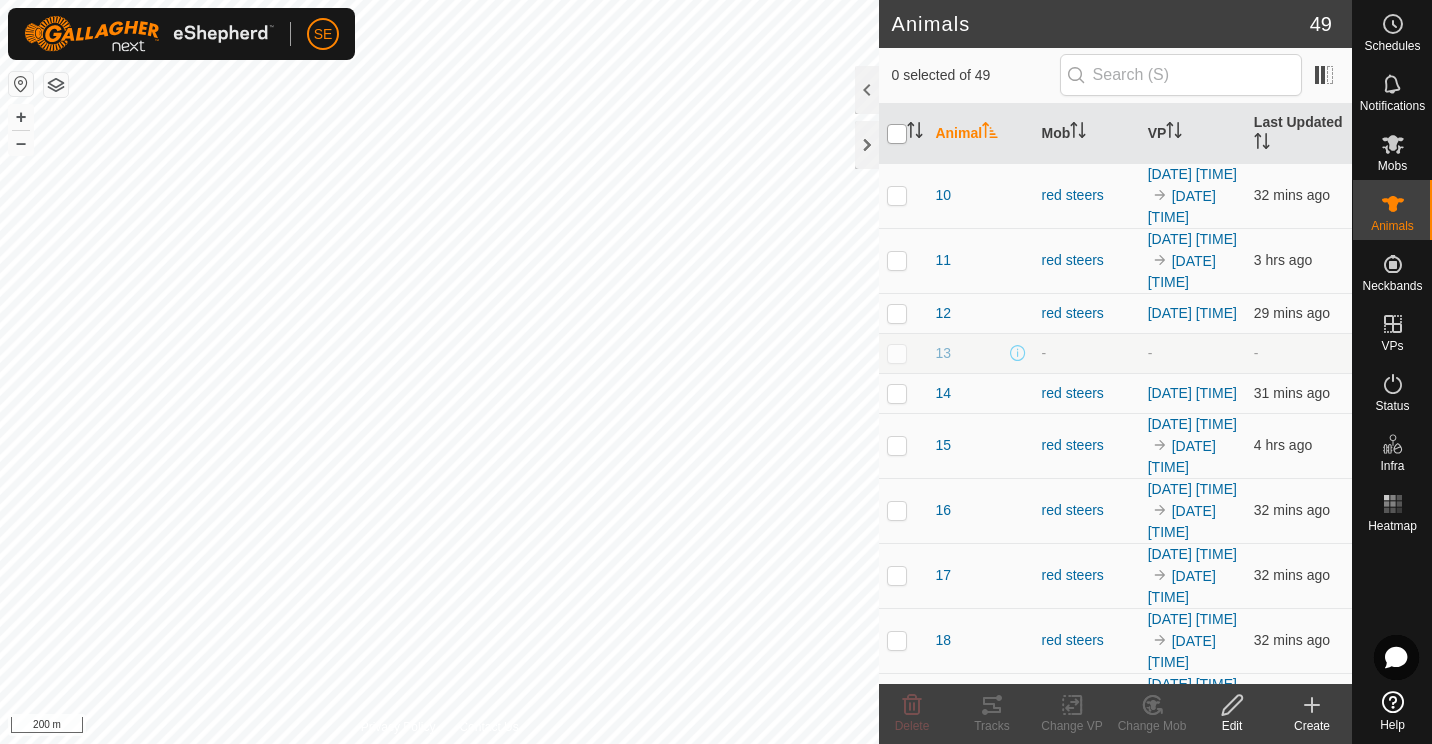 checkbox on "true" 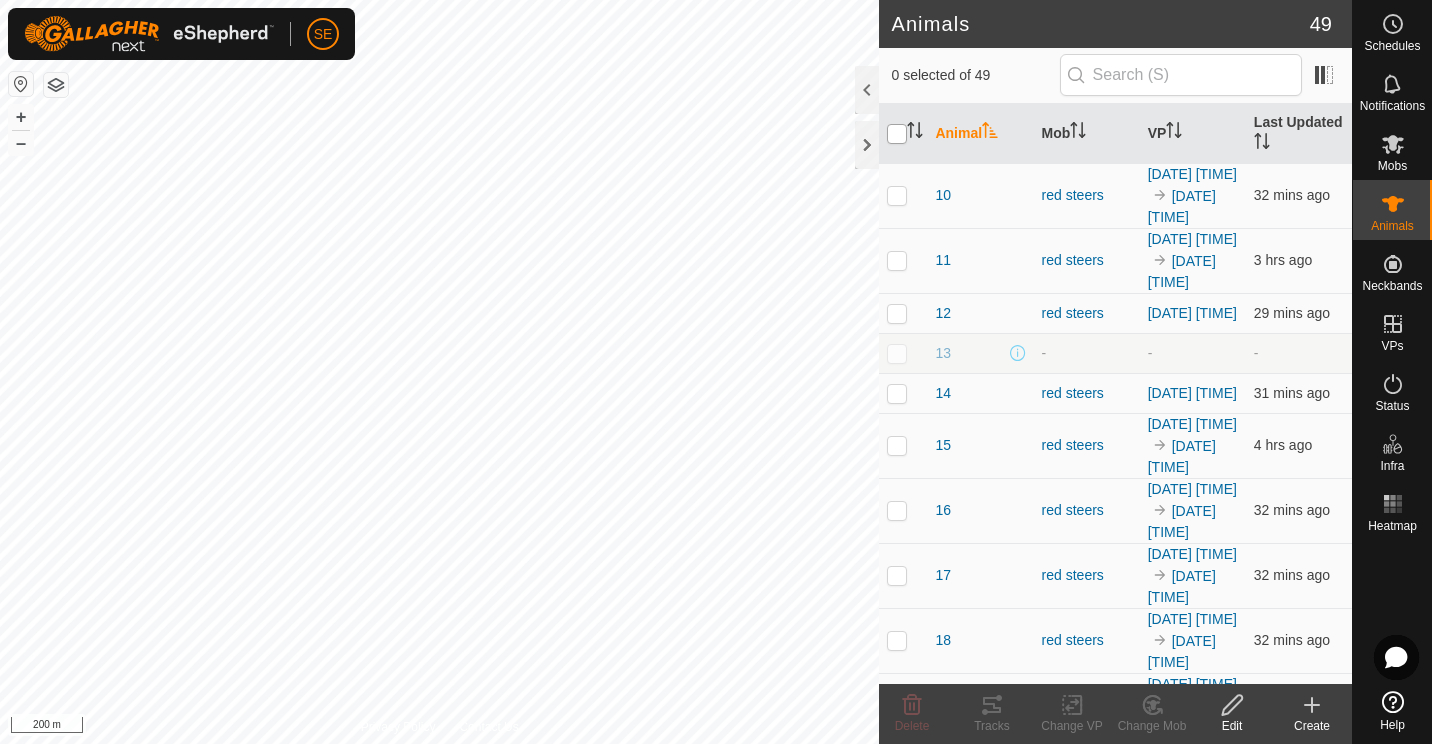 checkbox on "true" 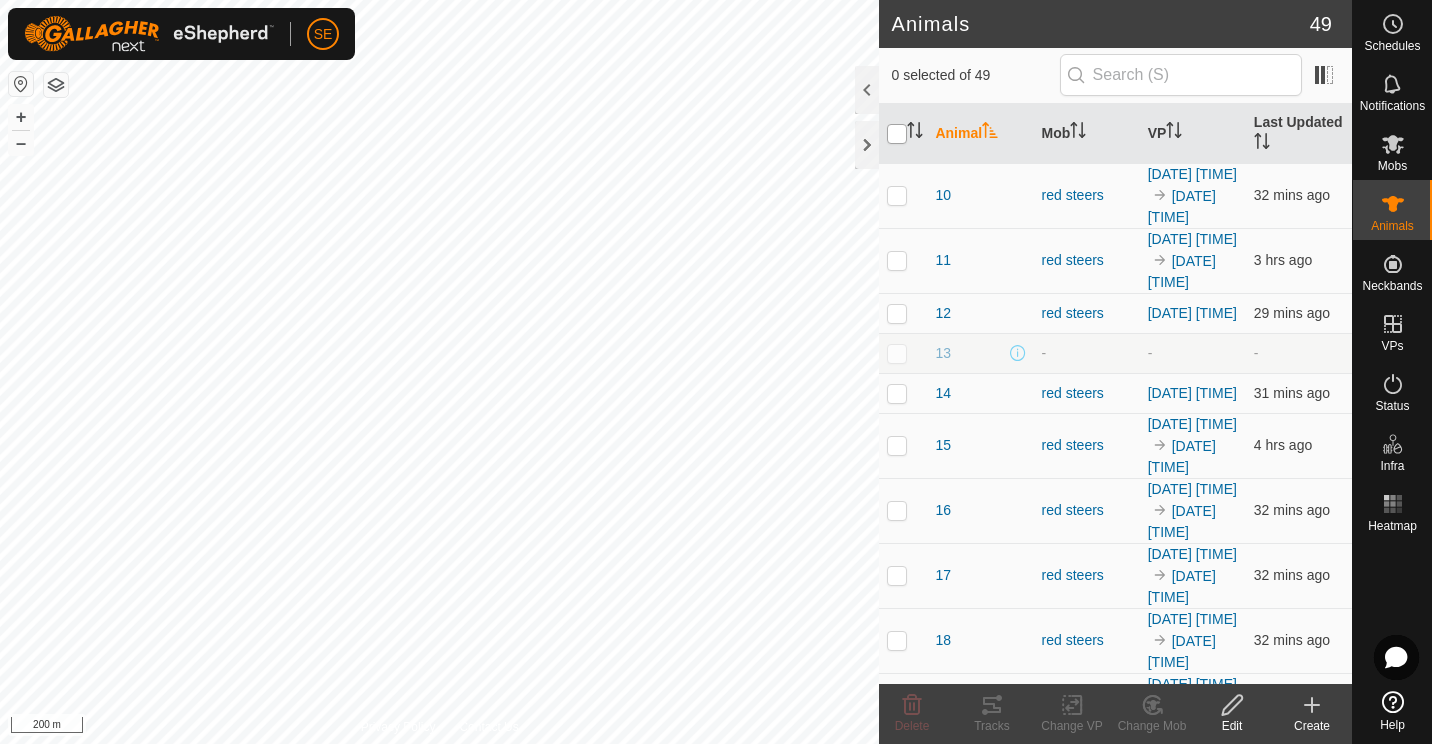 checkbox on "true" 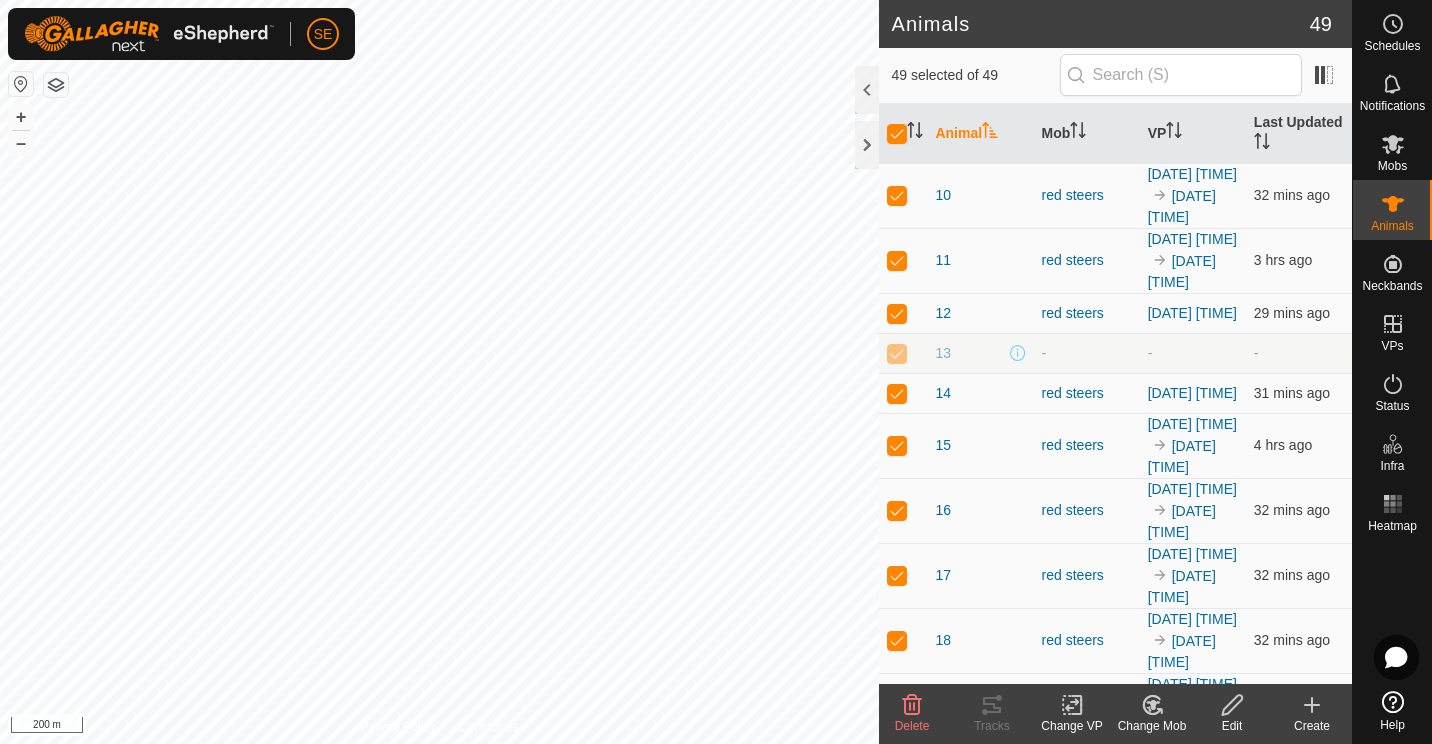 click 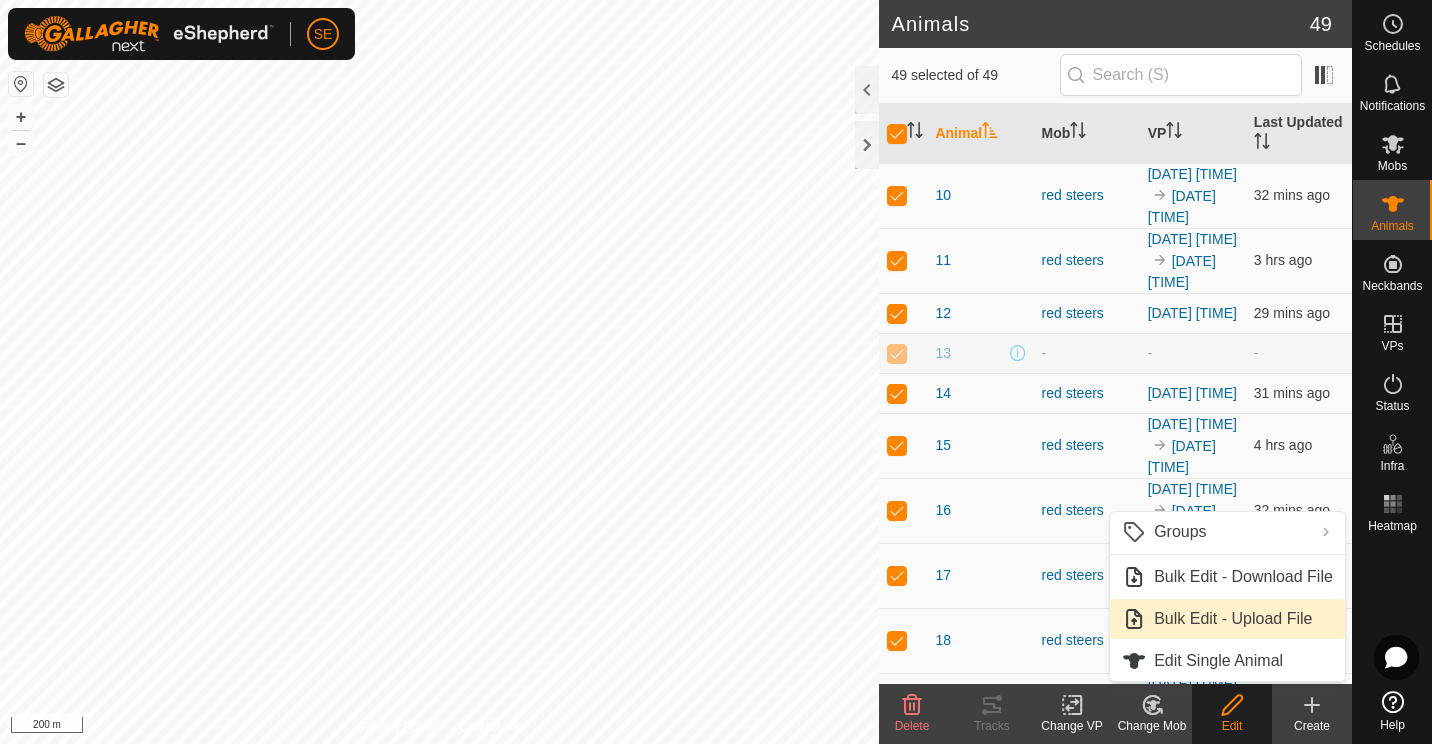 click on "Bulk Edit - Upload File" at bounding box center (1227, 619) 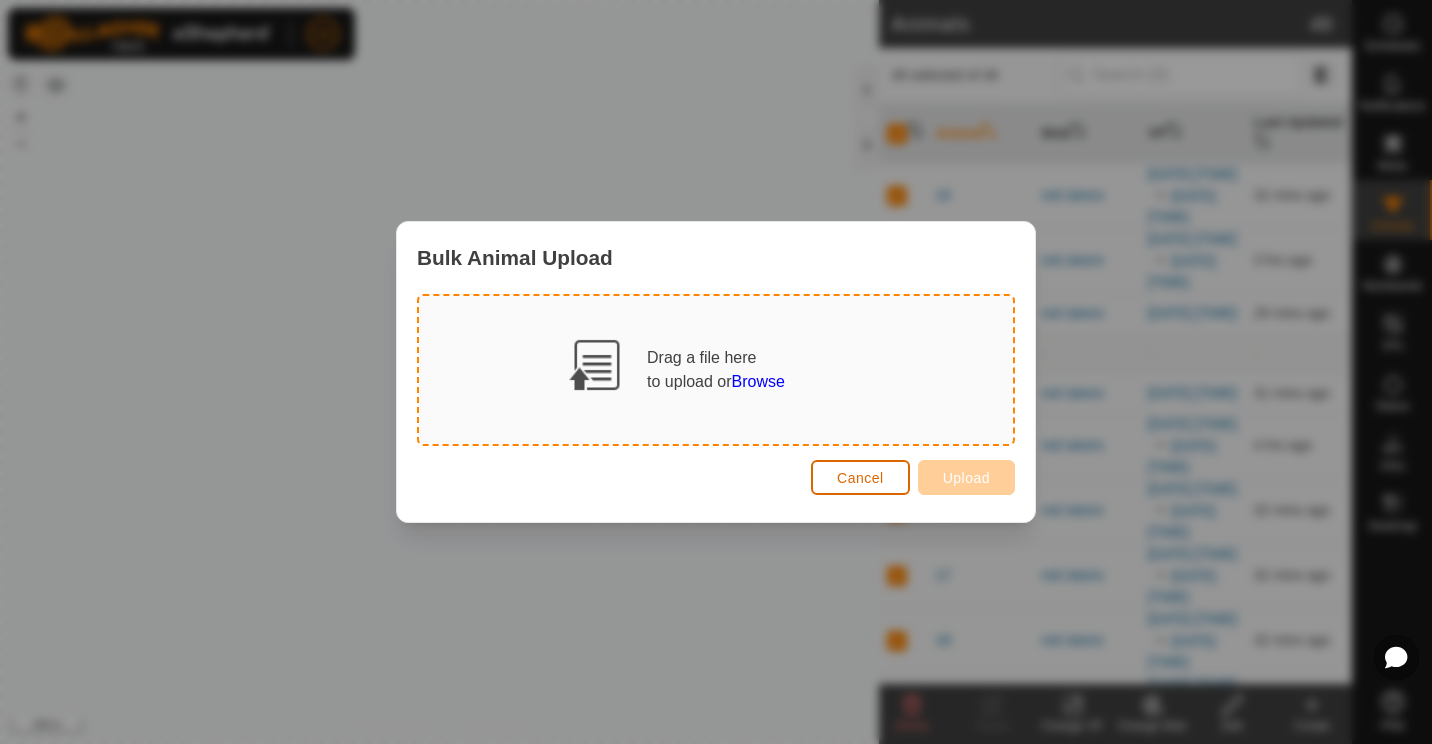 click on "Cancel" at bounding box center [860, 477] 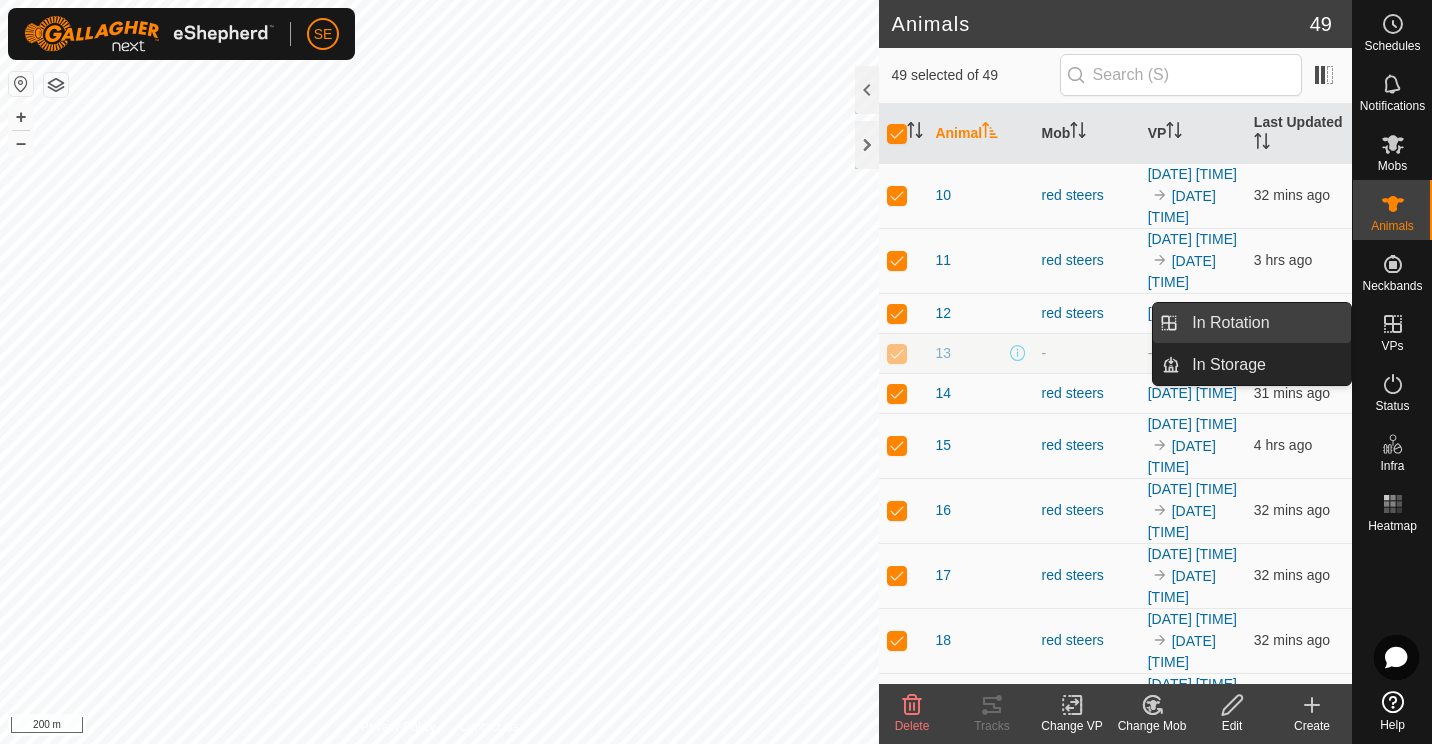 click on "In Rotation" at bounding box center [1265, 323] 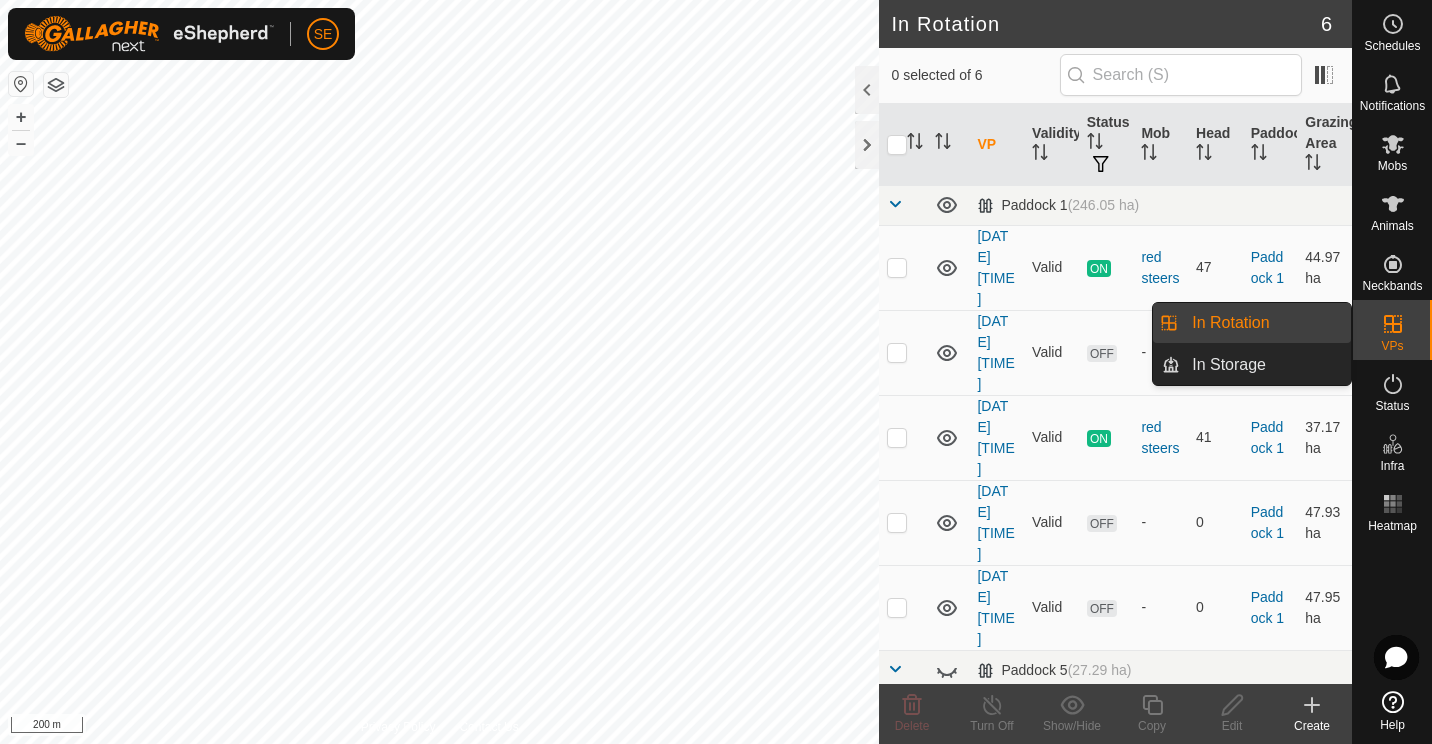 click on "In Rotation" at bounding box center [1265, 323] 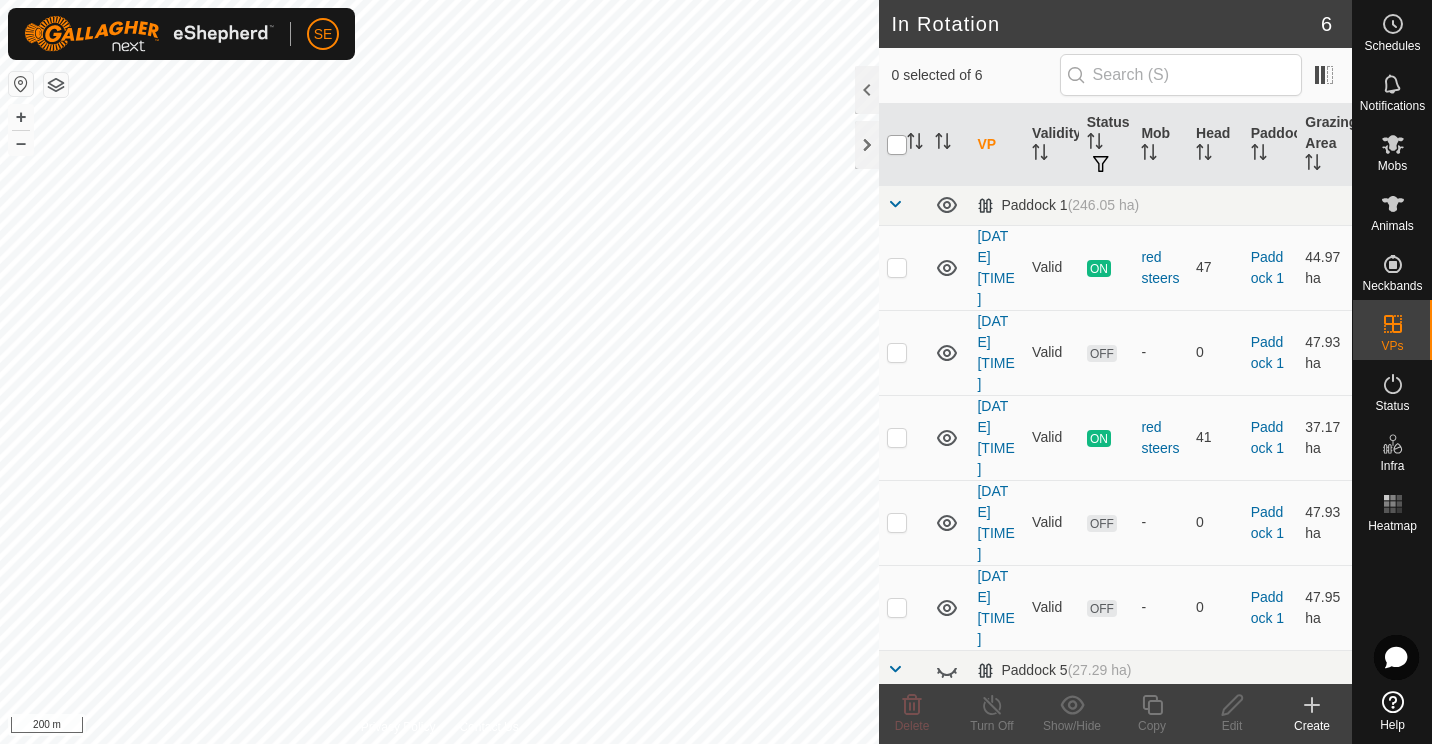 click at bounding box center [897, 145] 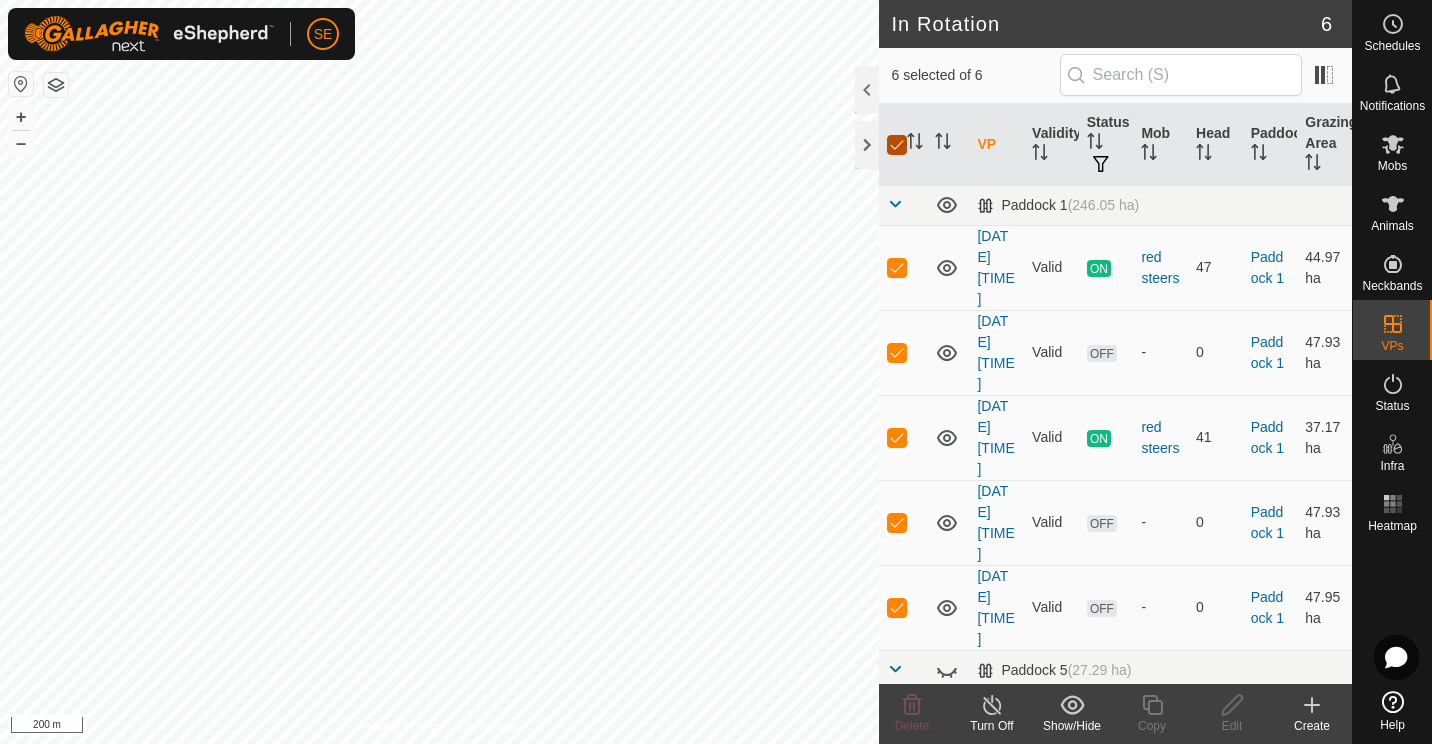 click at bounding box center [897, 145] 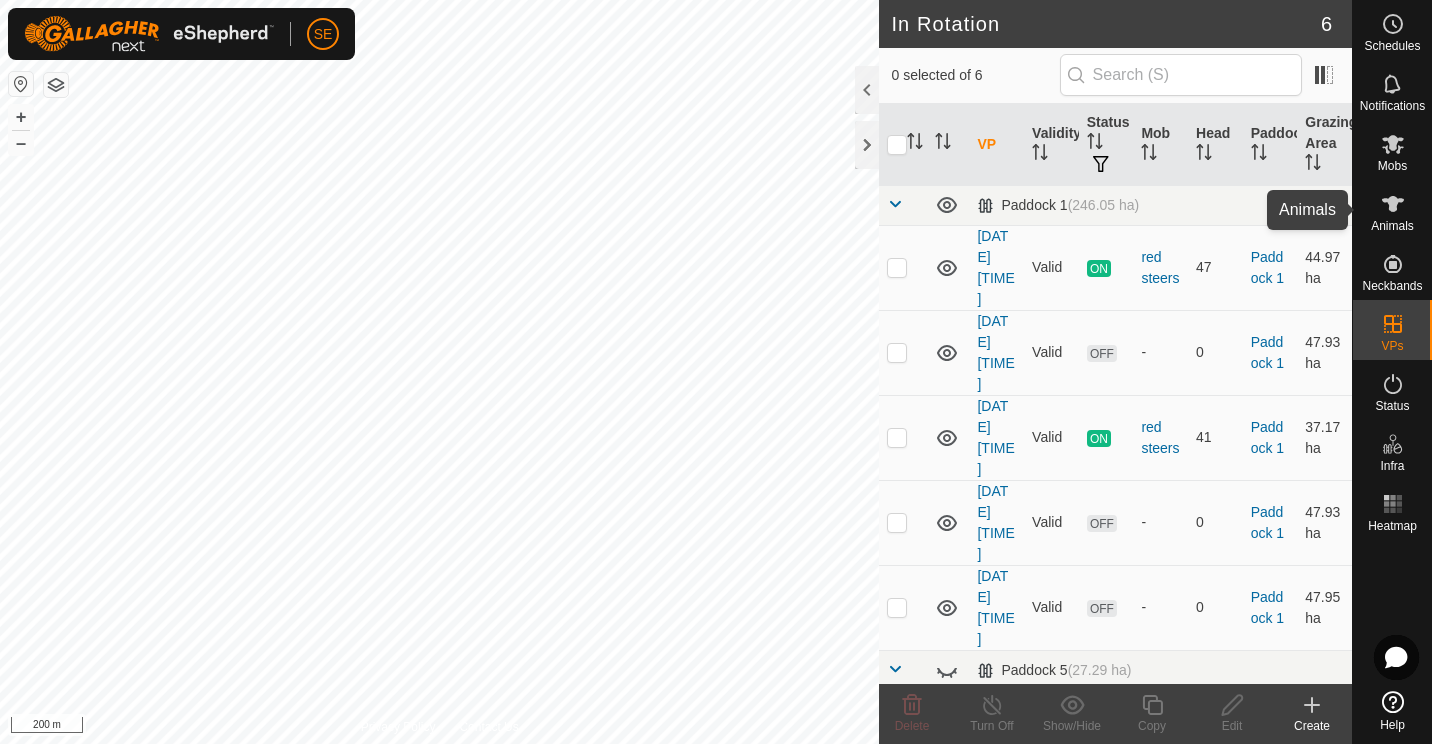 click 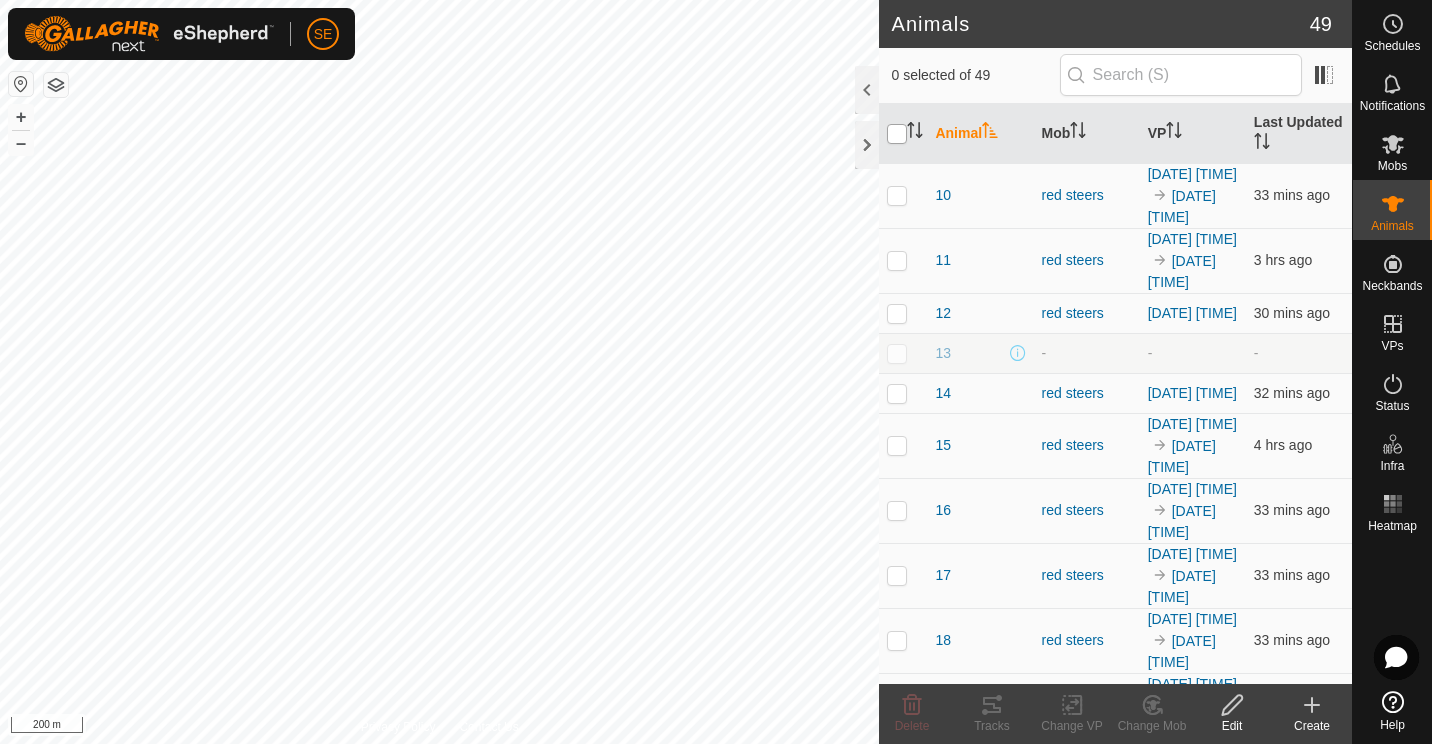 click at bounding box center (897, 134) 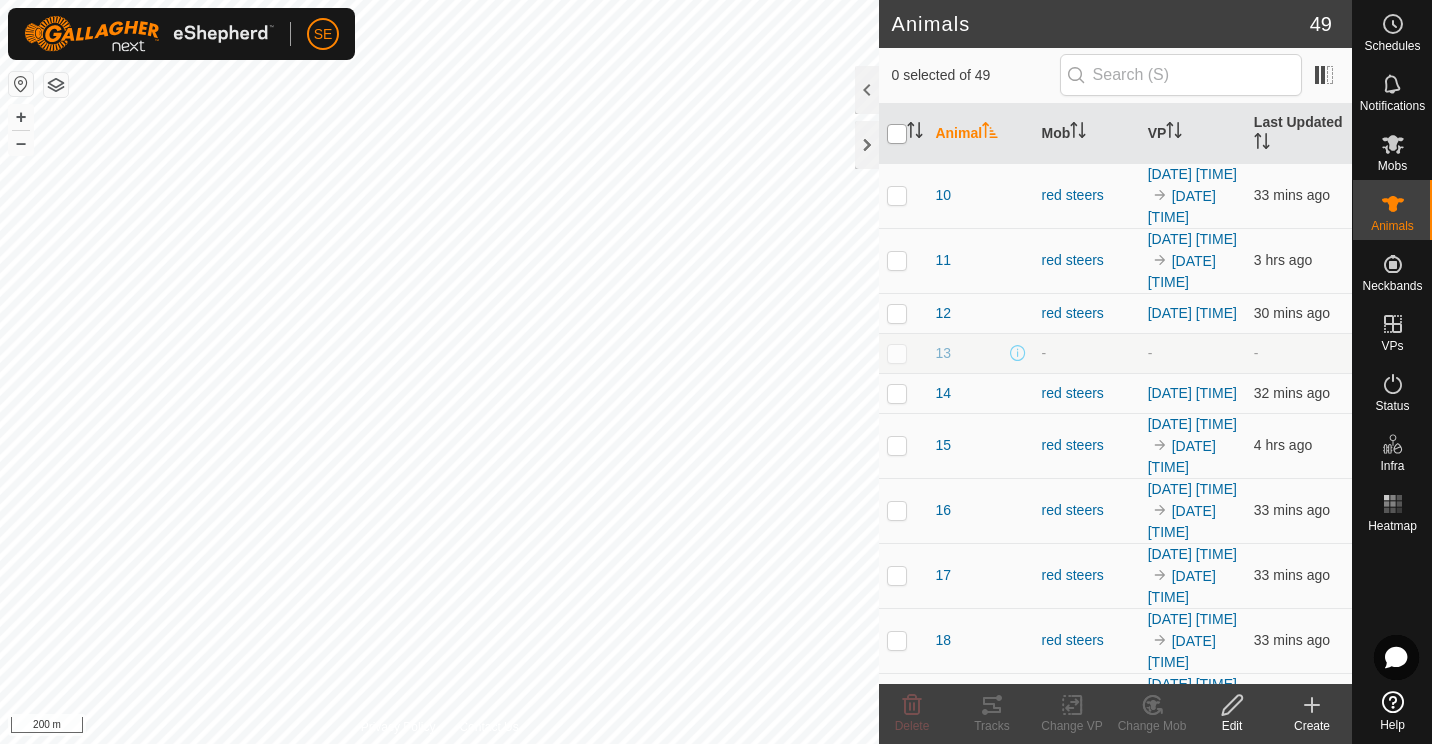 checkbox on "true" 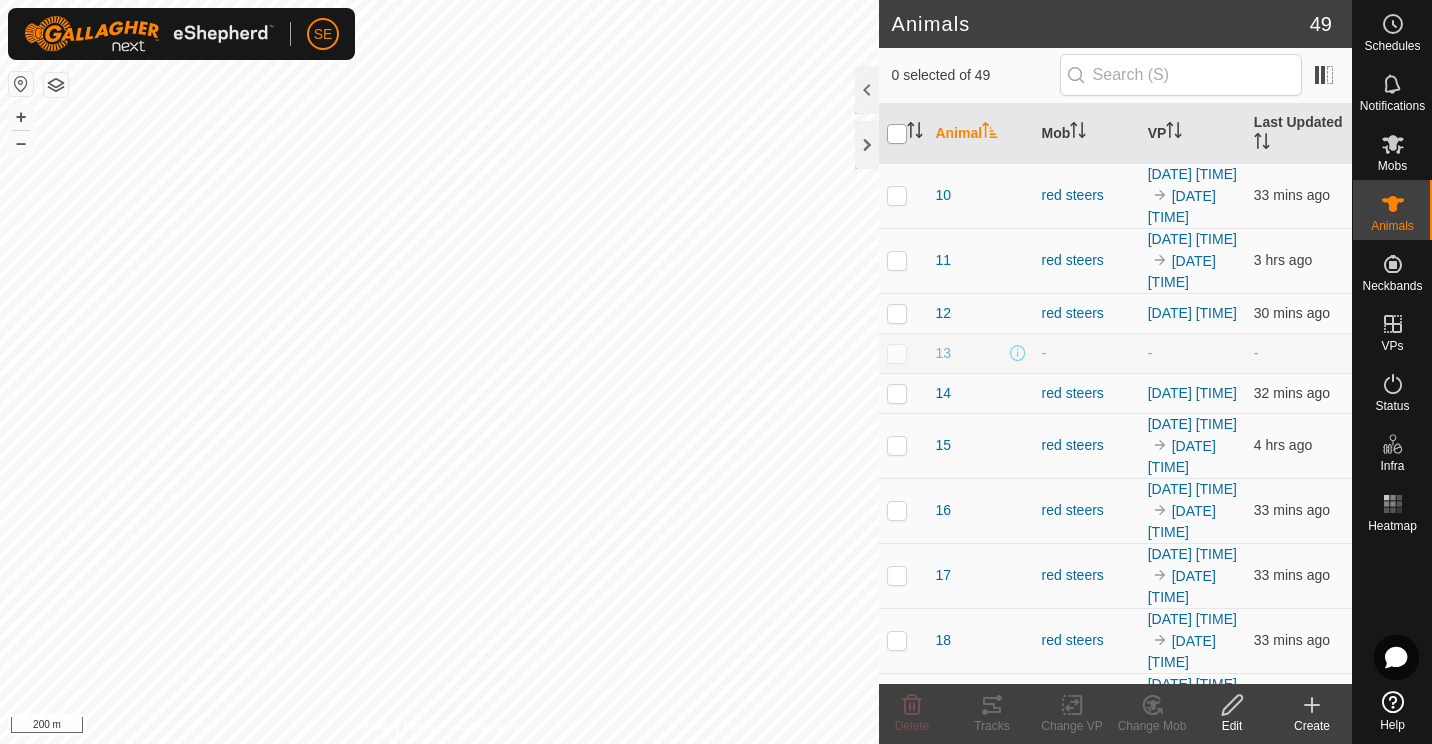 checkbox on "true" 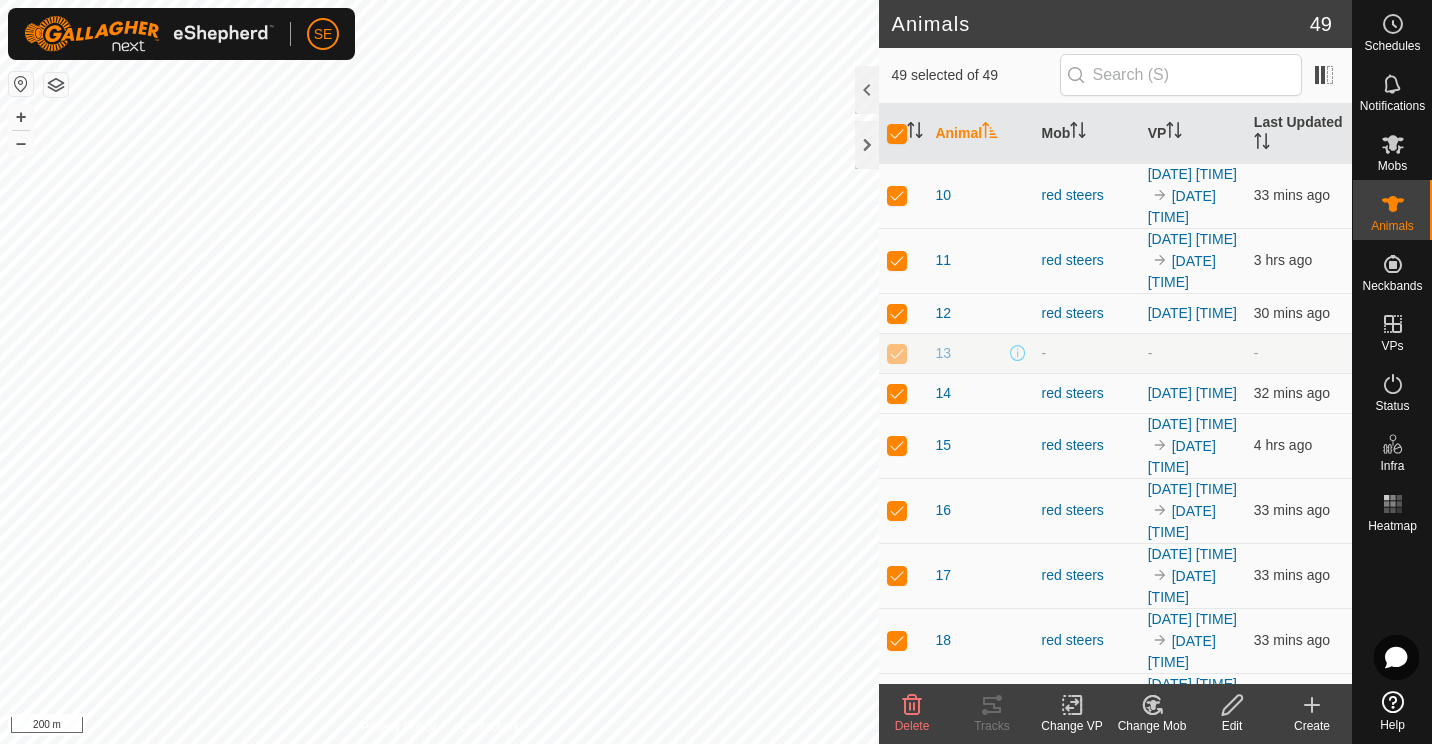 click 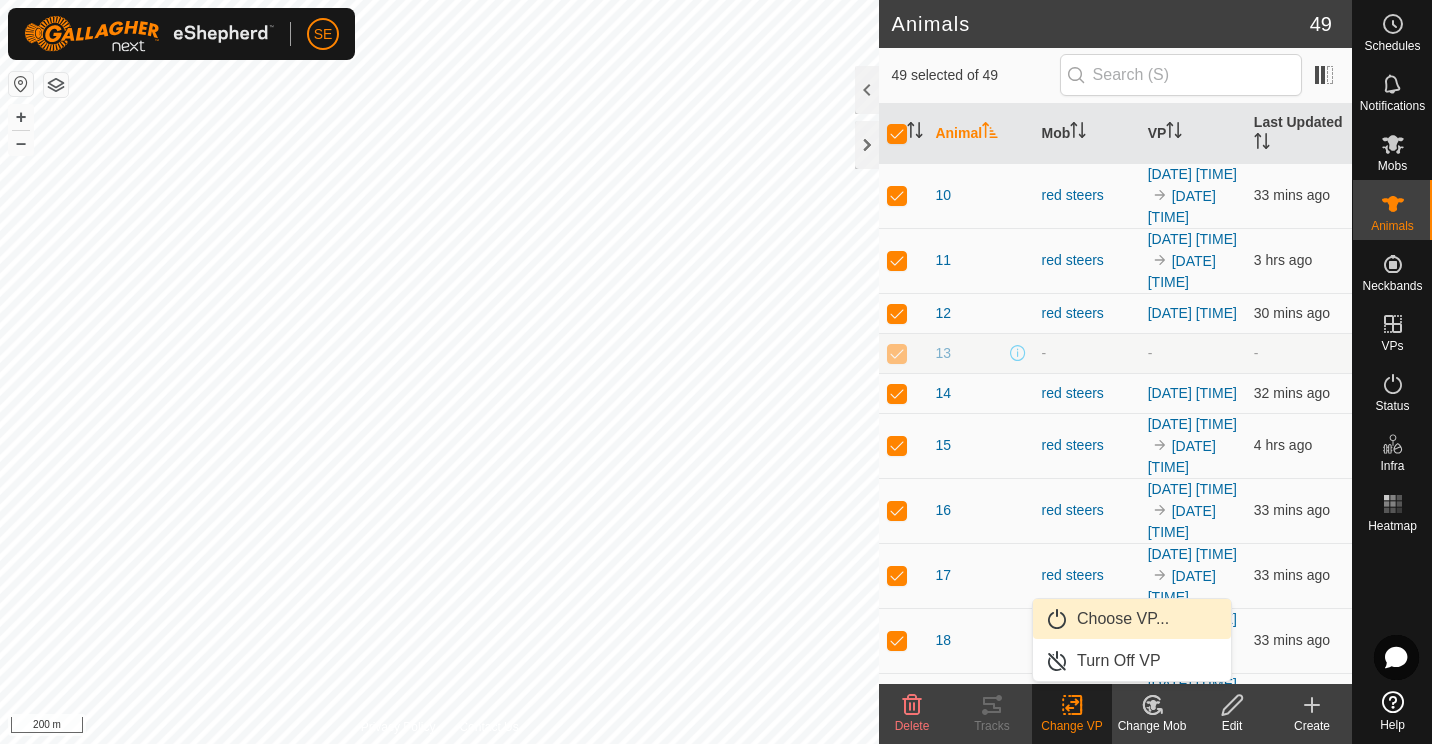 click on "Choose VP..." at bounding box center [1132, 619] 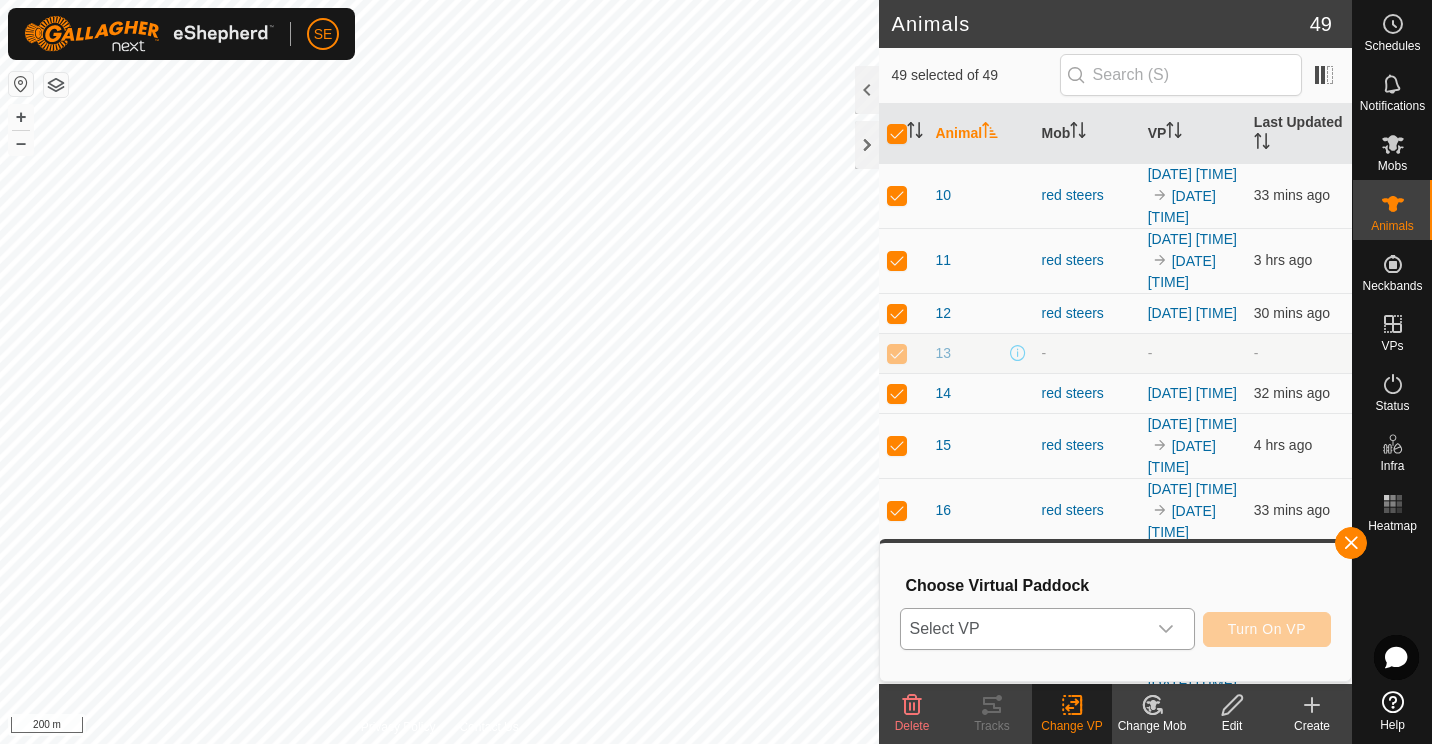 click 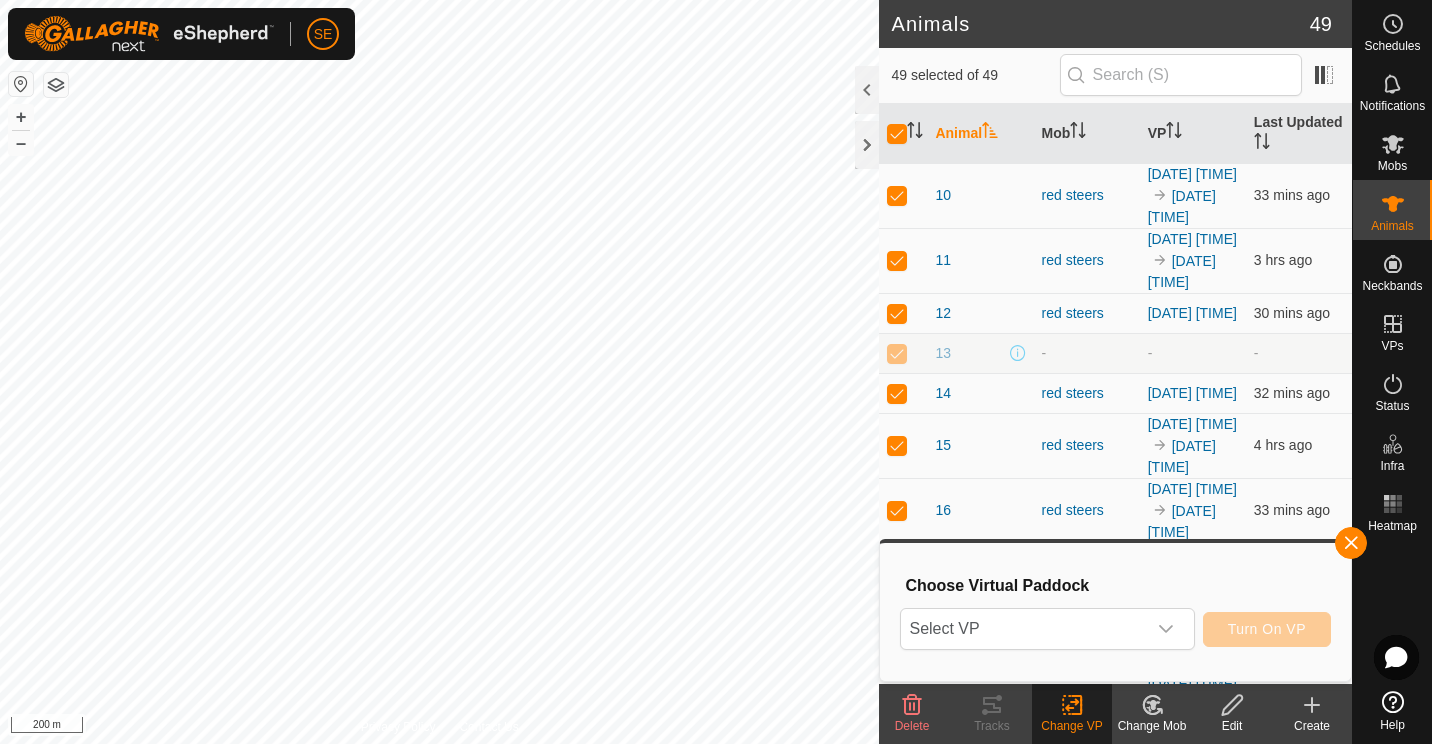 click 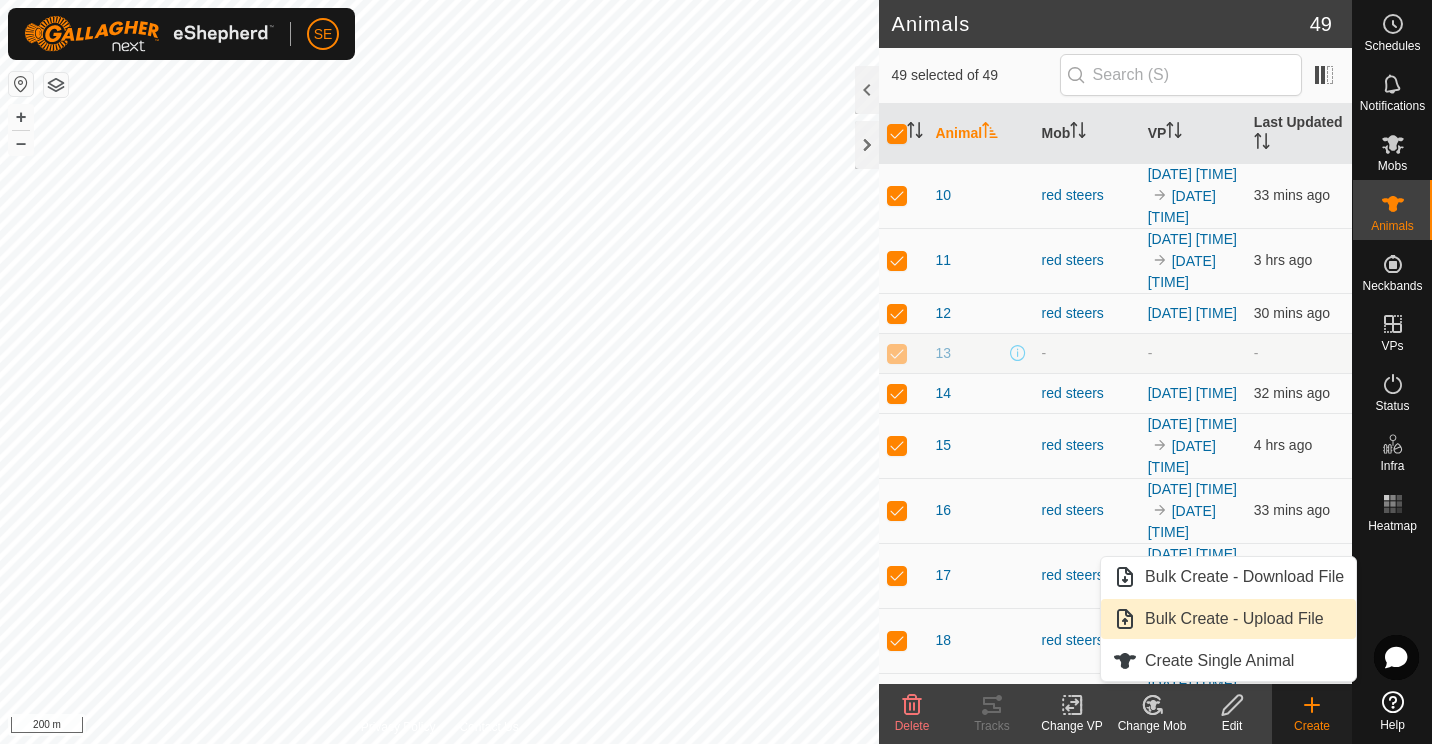 click on "Bulk Create - Upload File" at bounding box center (1228, 619) 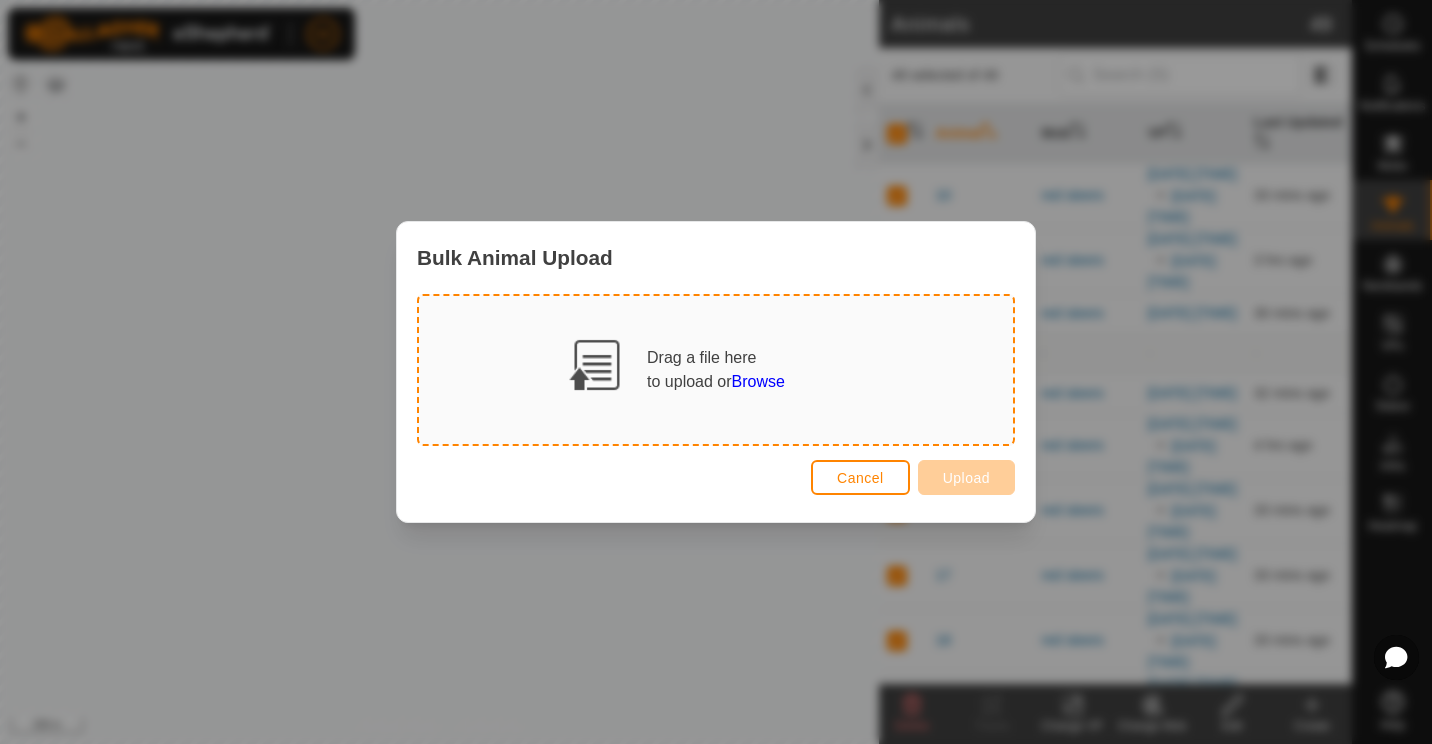 click on "Bulk Animal Upload  Drag a file here   to upload or  Browse    Cancel Upload" at bounding box center [716, 372] 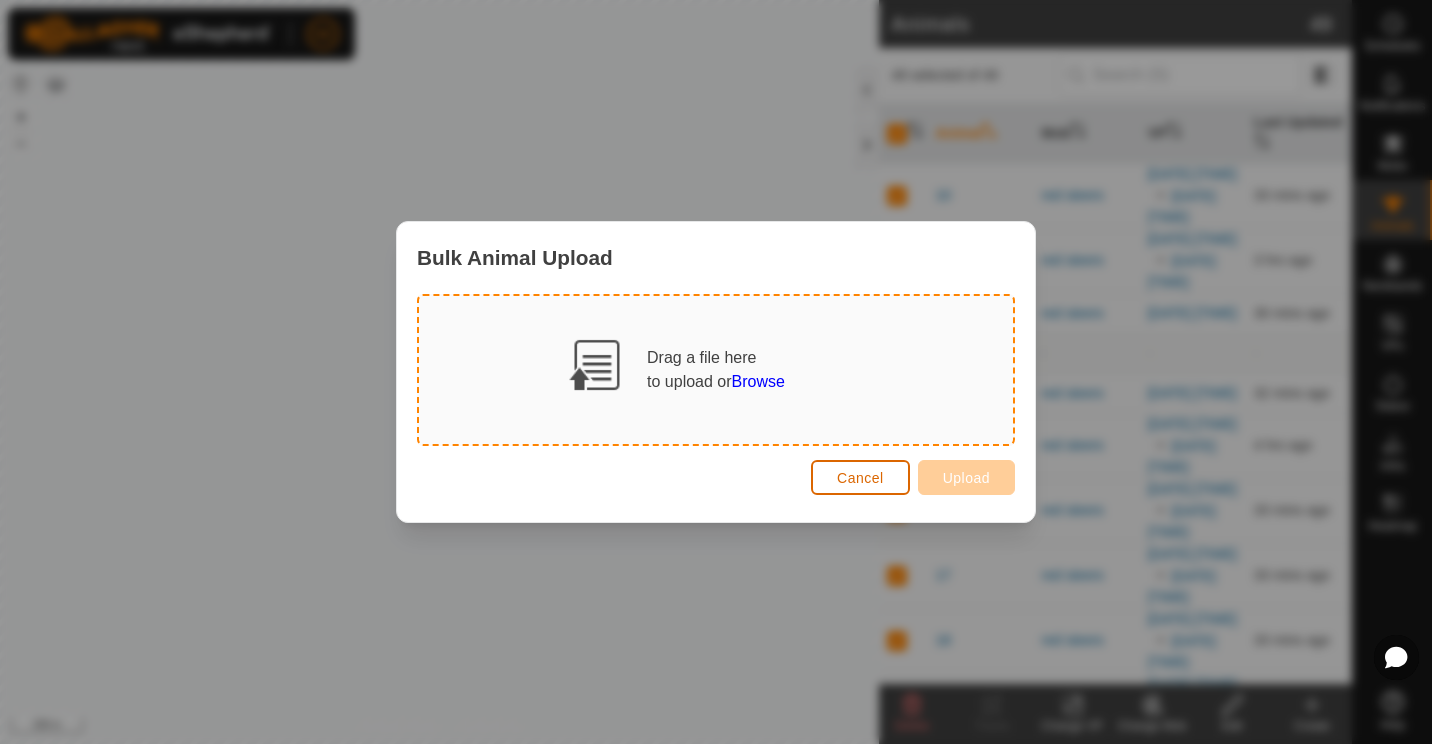click on "Cancel" at bounding box center [860, 478] 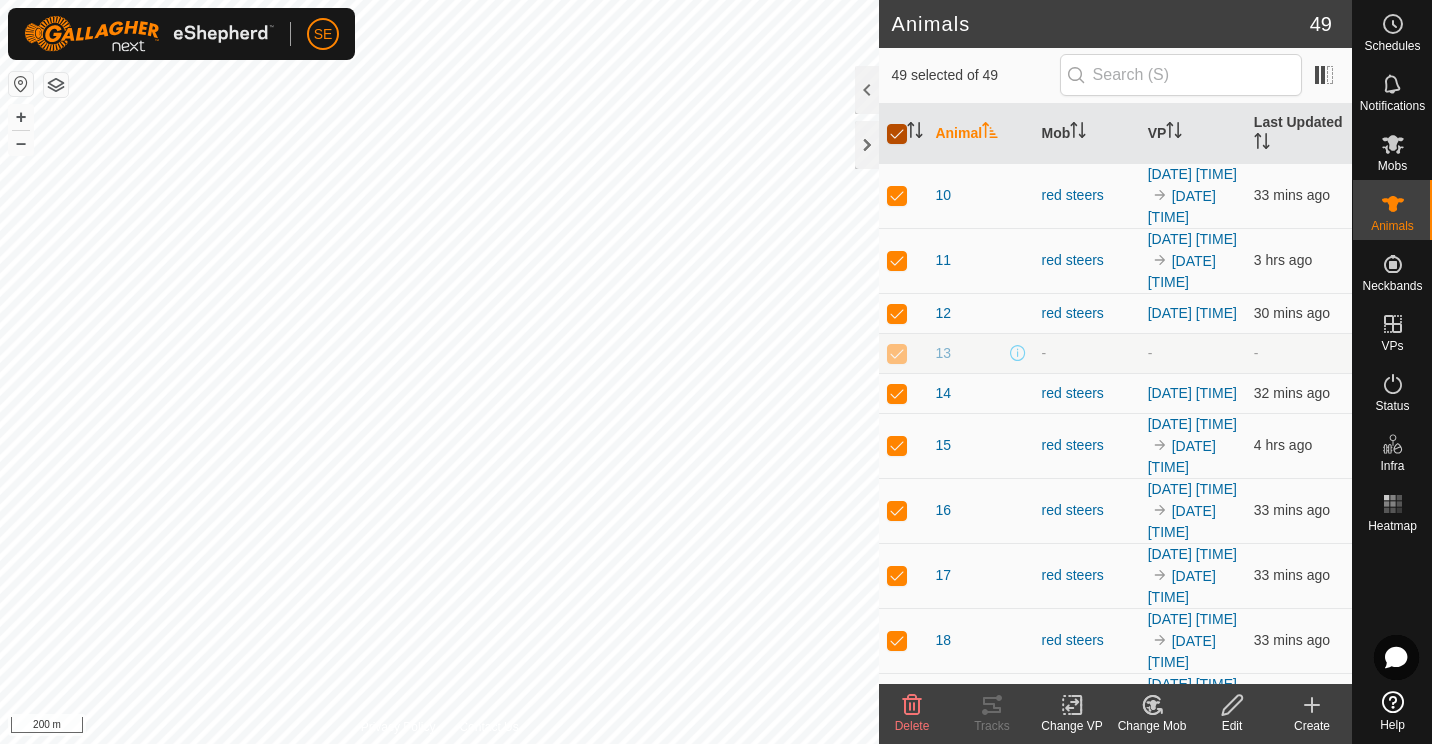 click at bounding box center [897, 134] 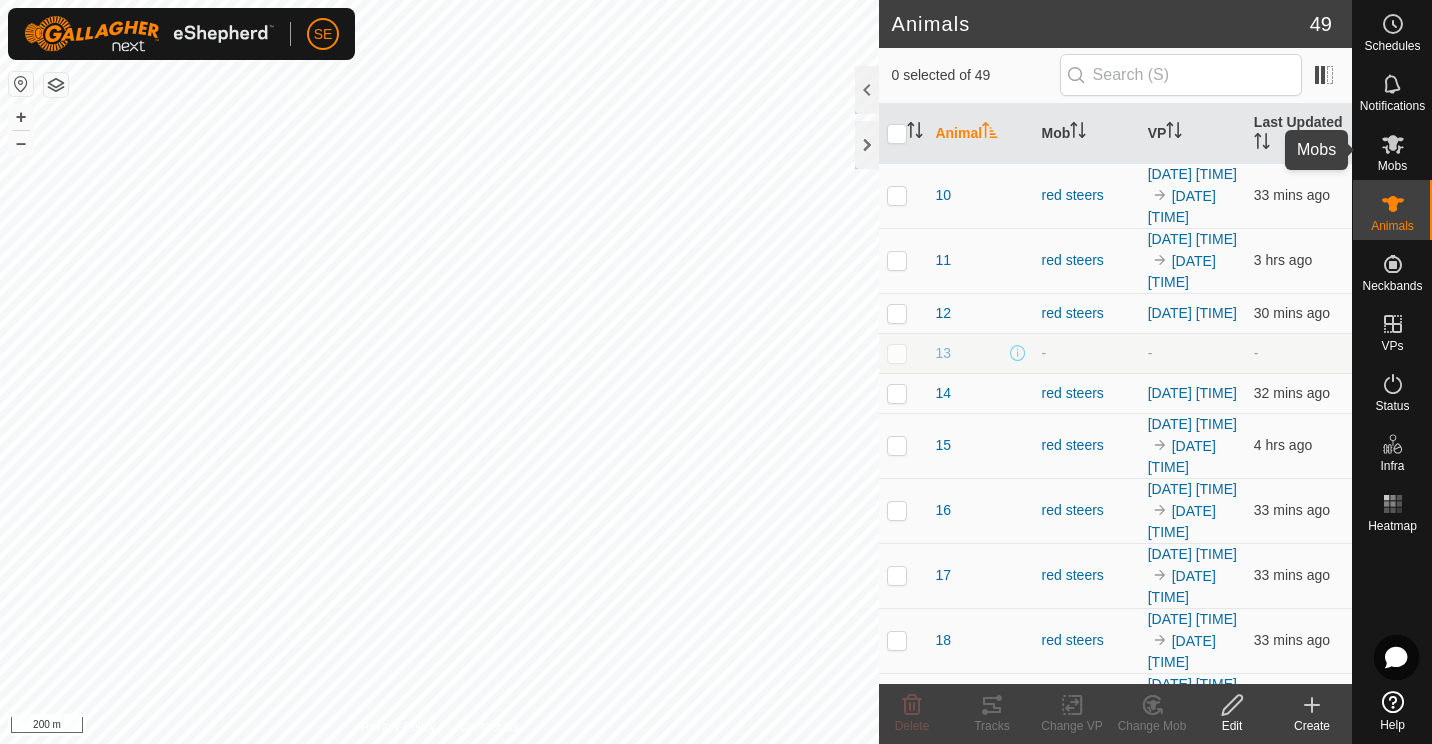 click 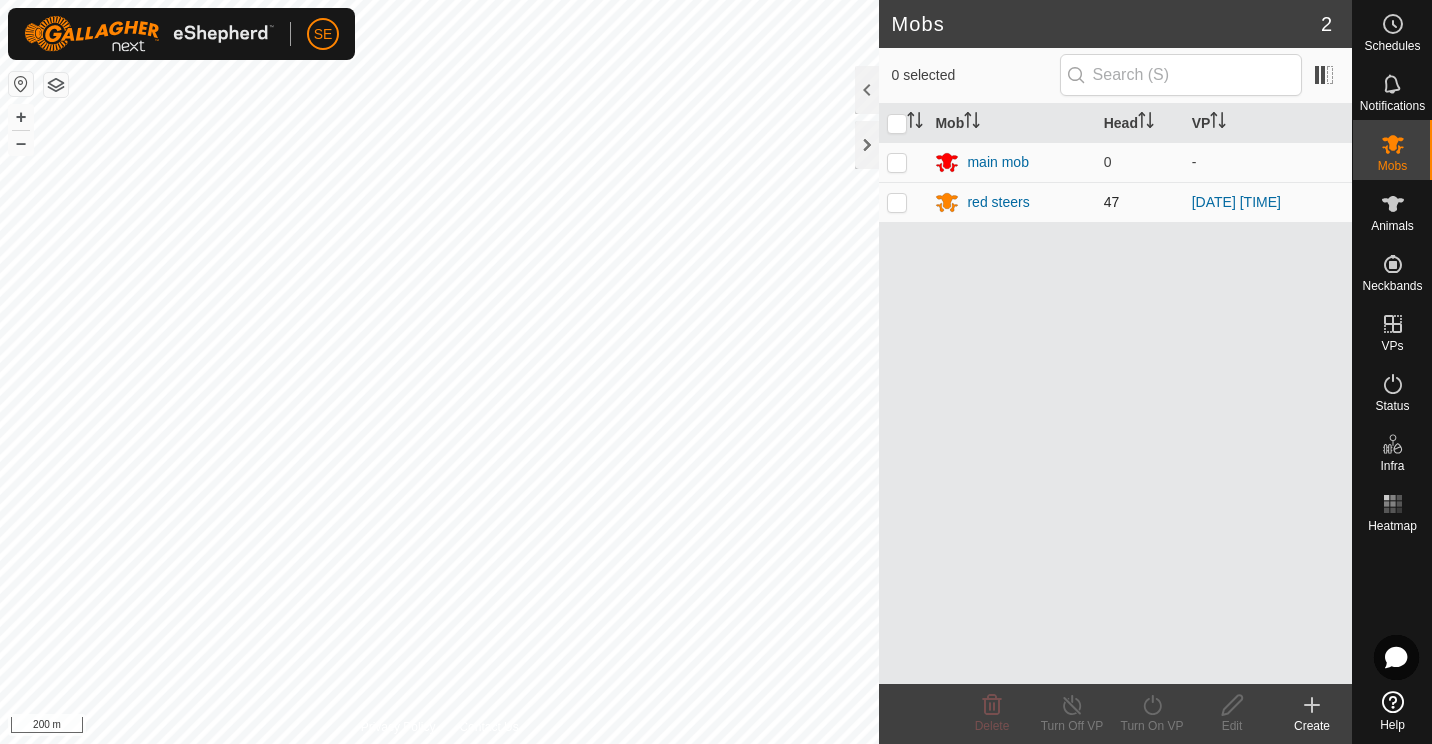 click at bounding box center [897, 202] 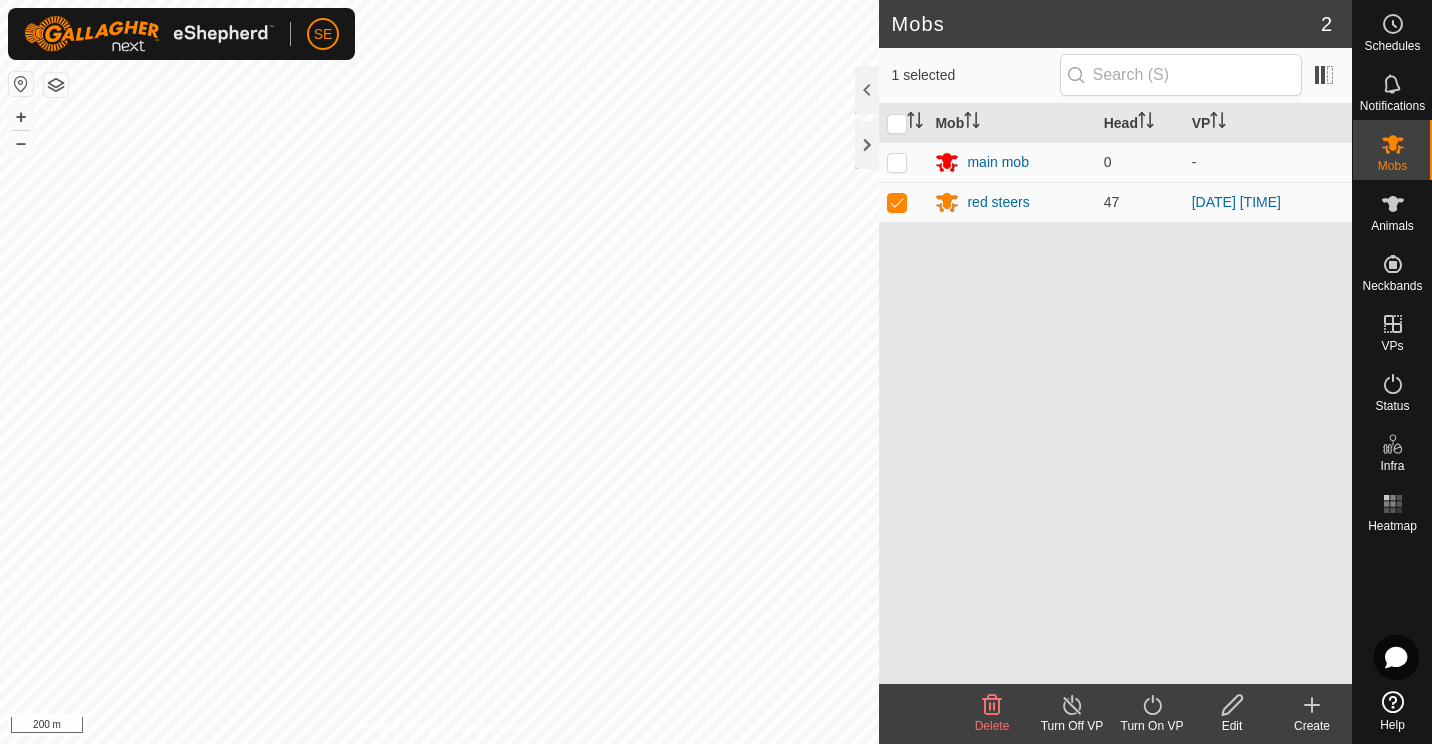 click 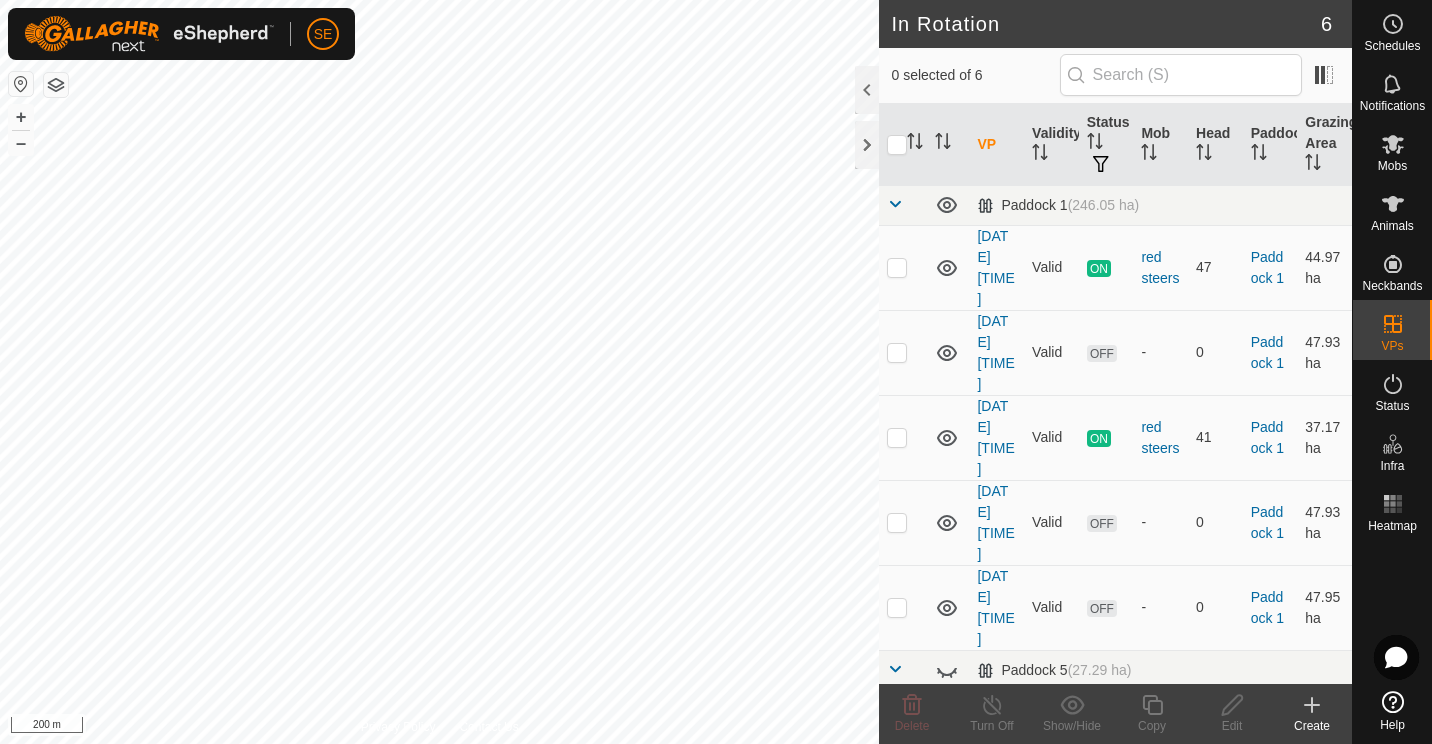 checkbox on "true" 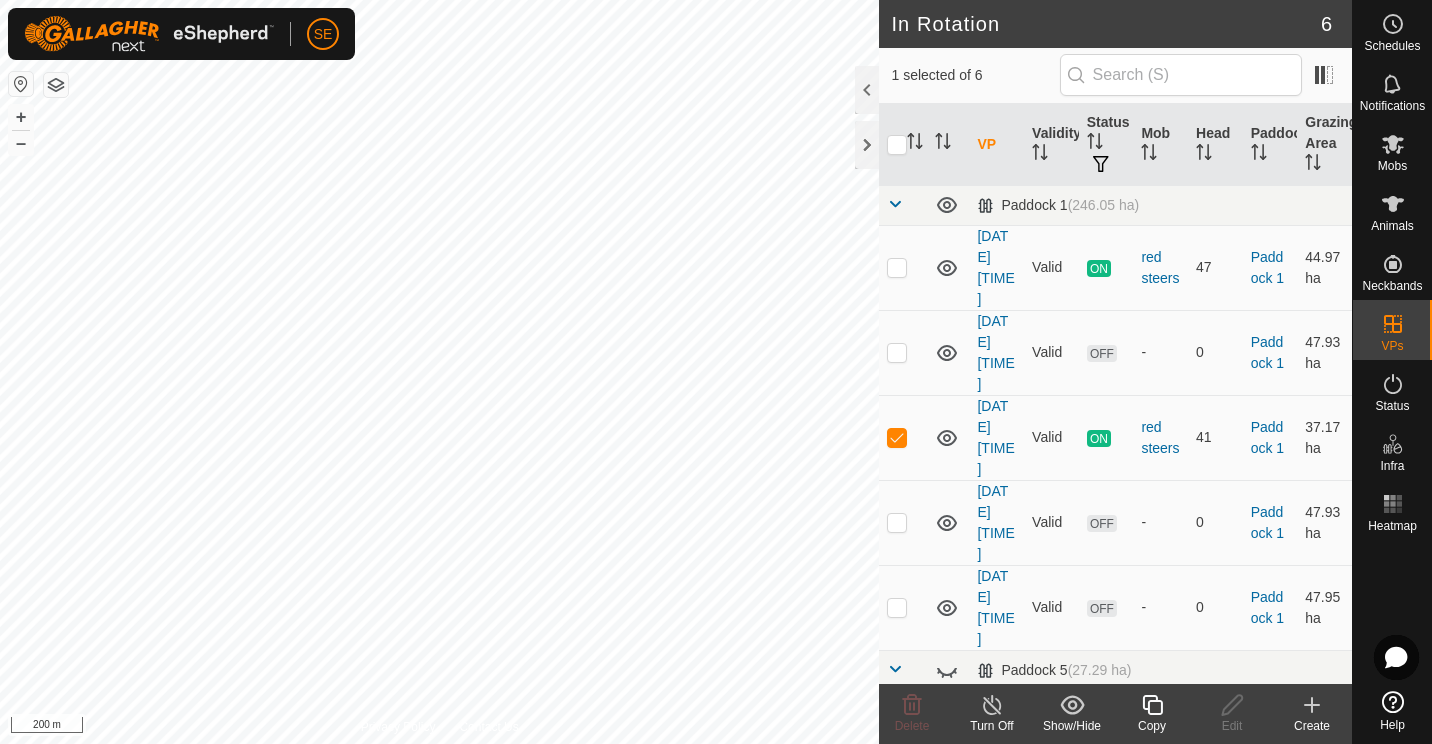 checkbox on "true" 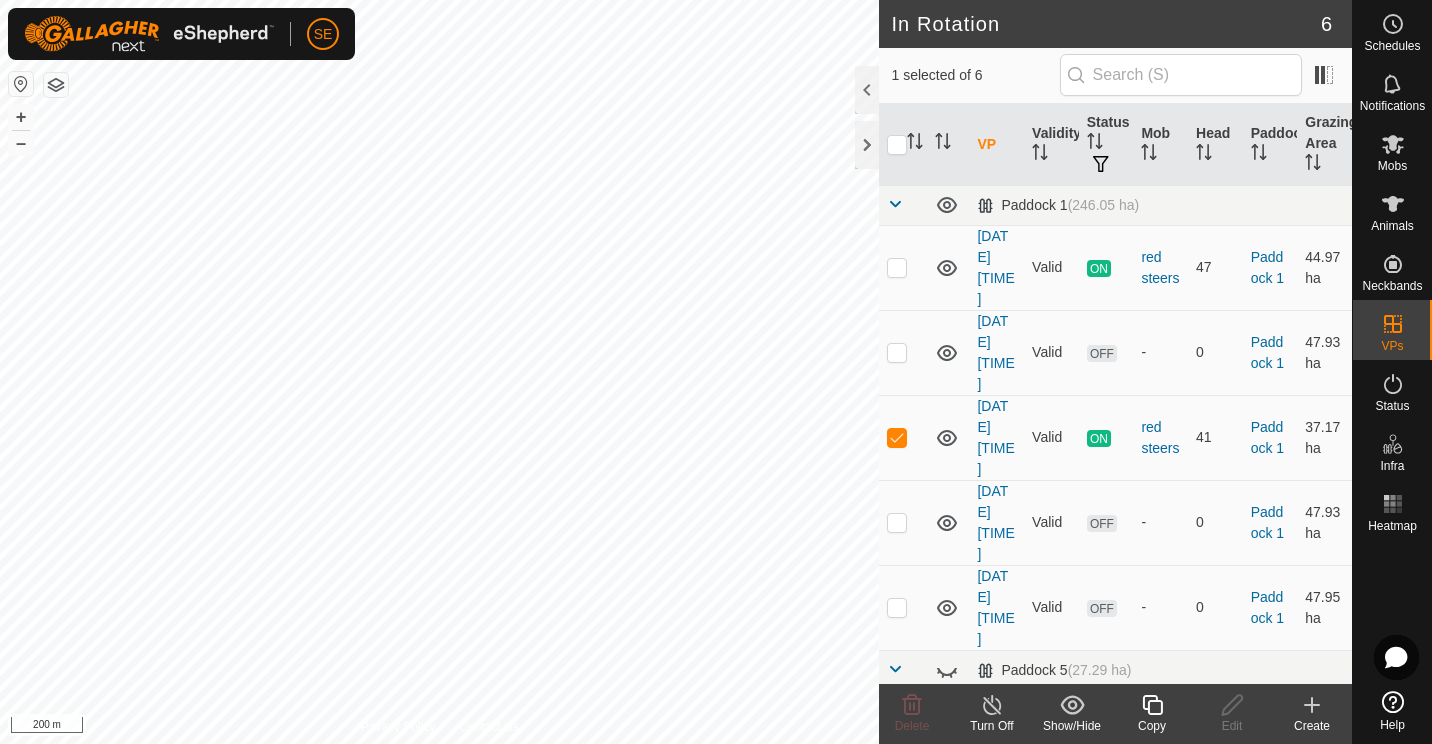 checkbox on "false" 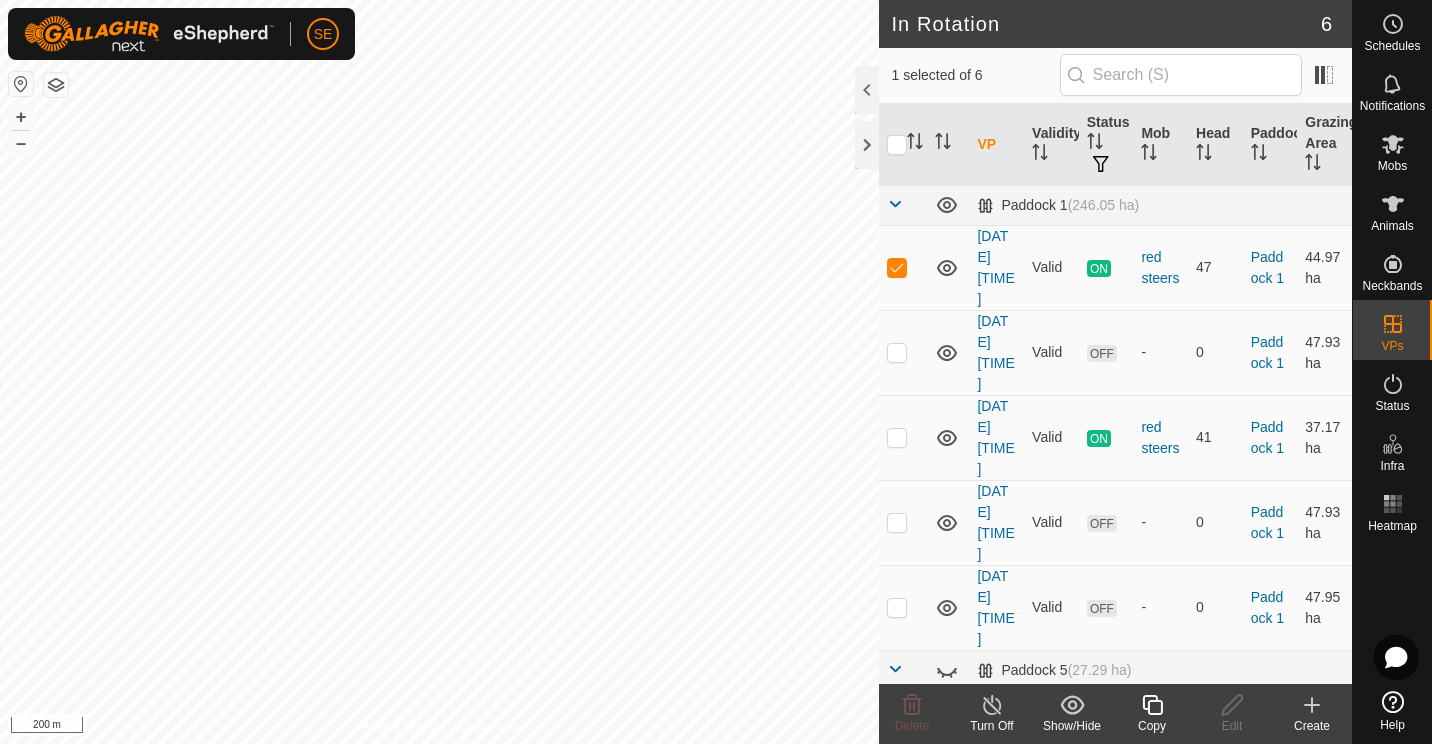 click 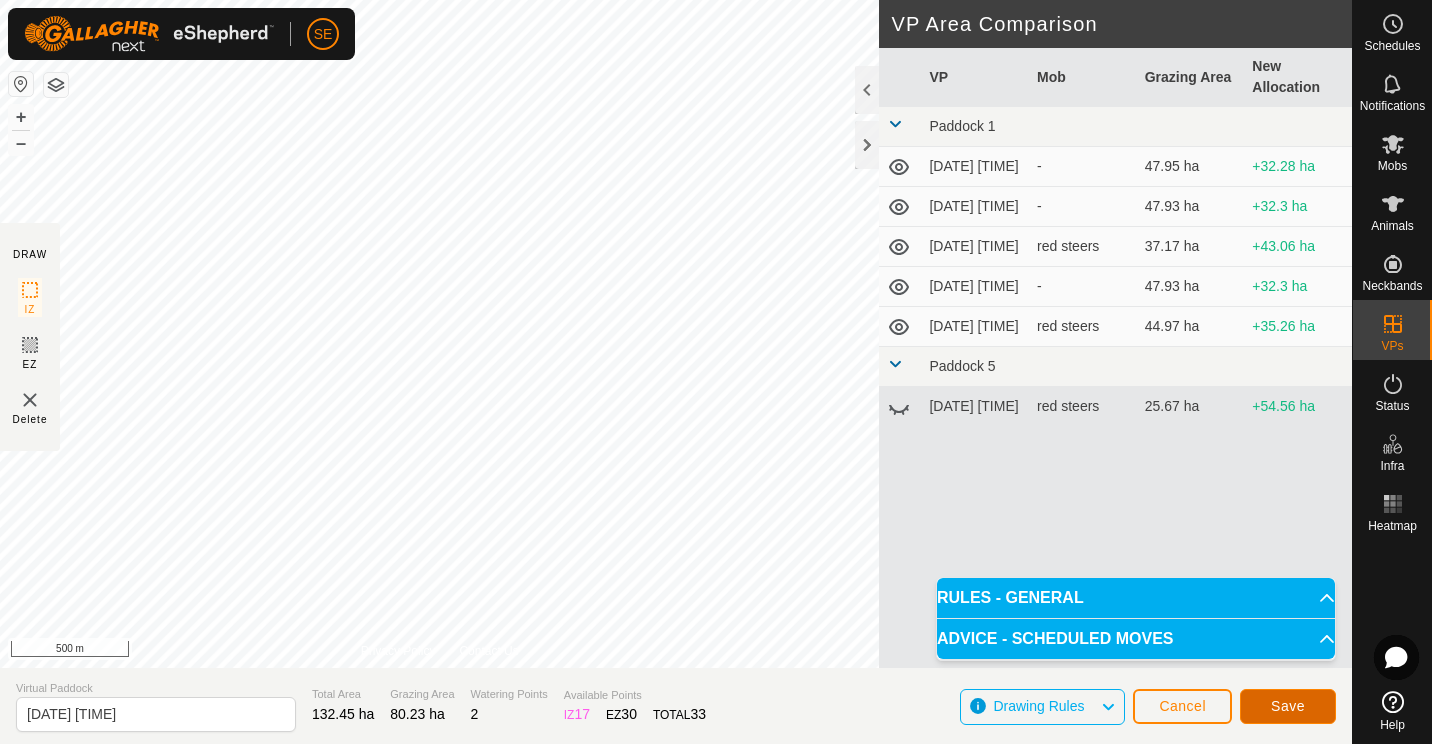 click on "Save" 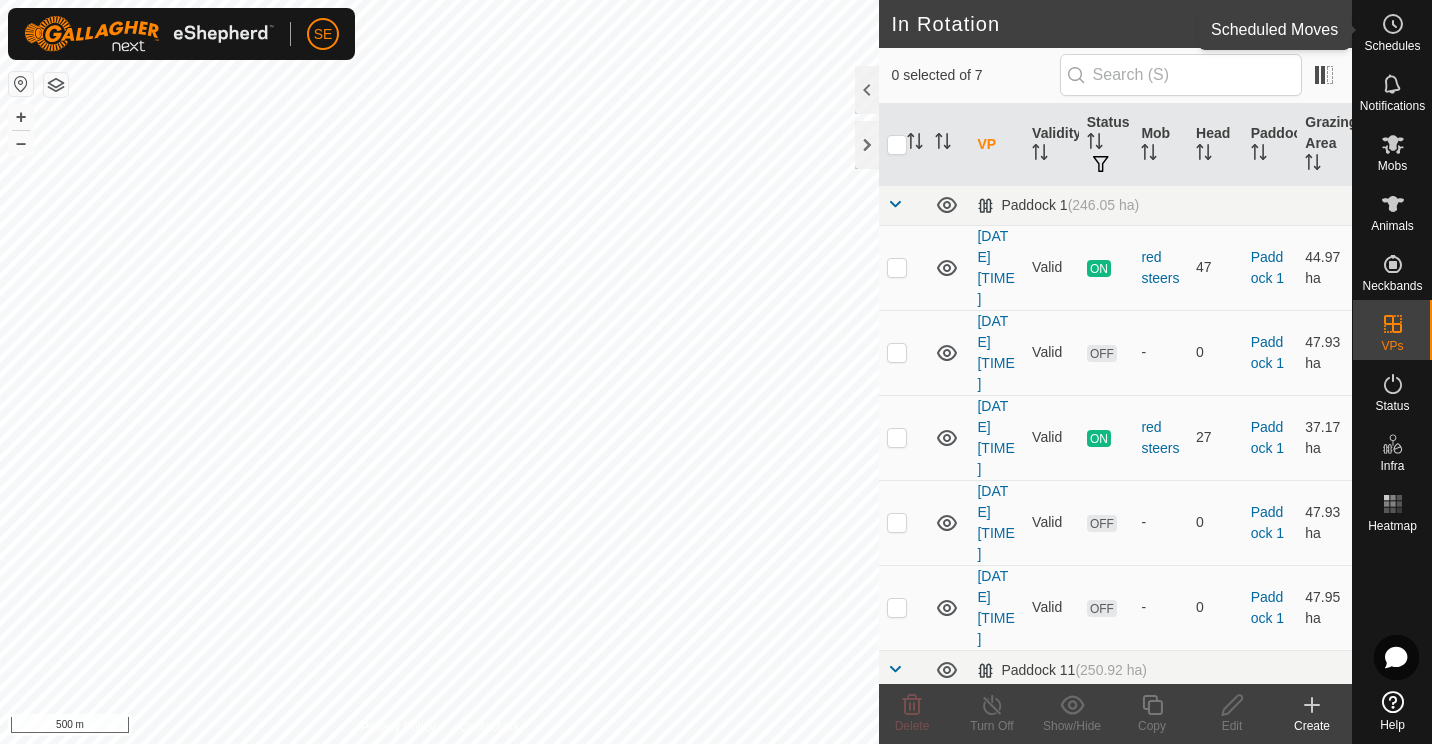 click 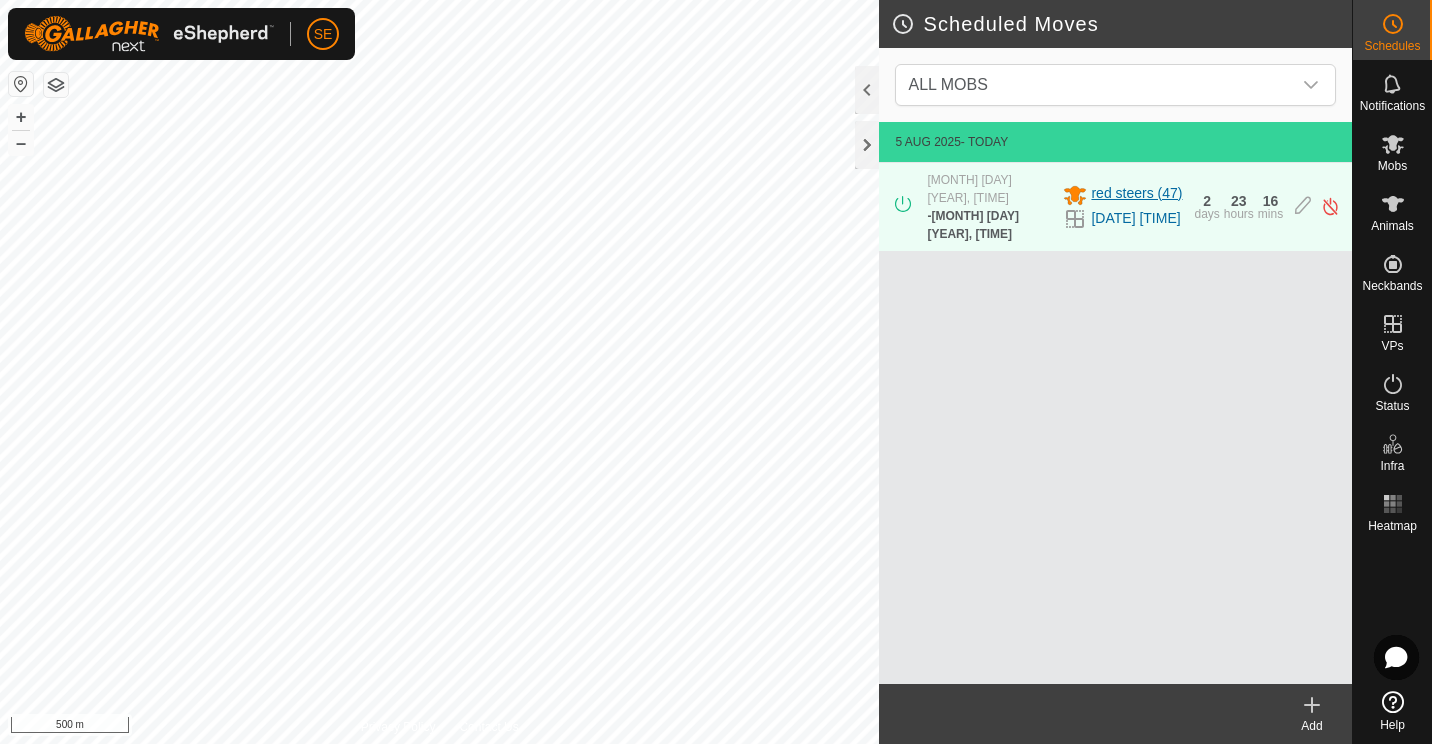 click 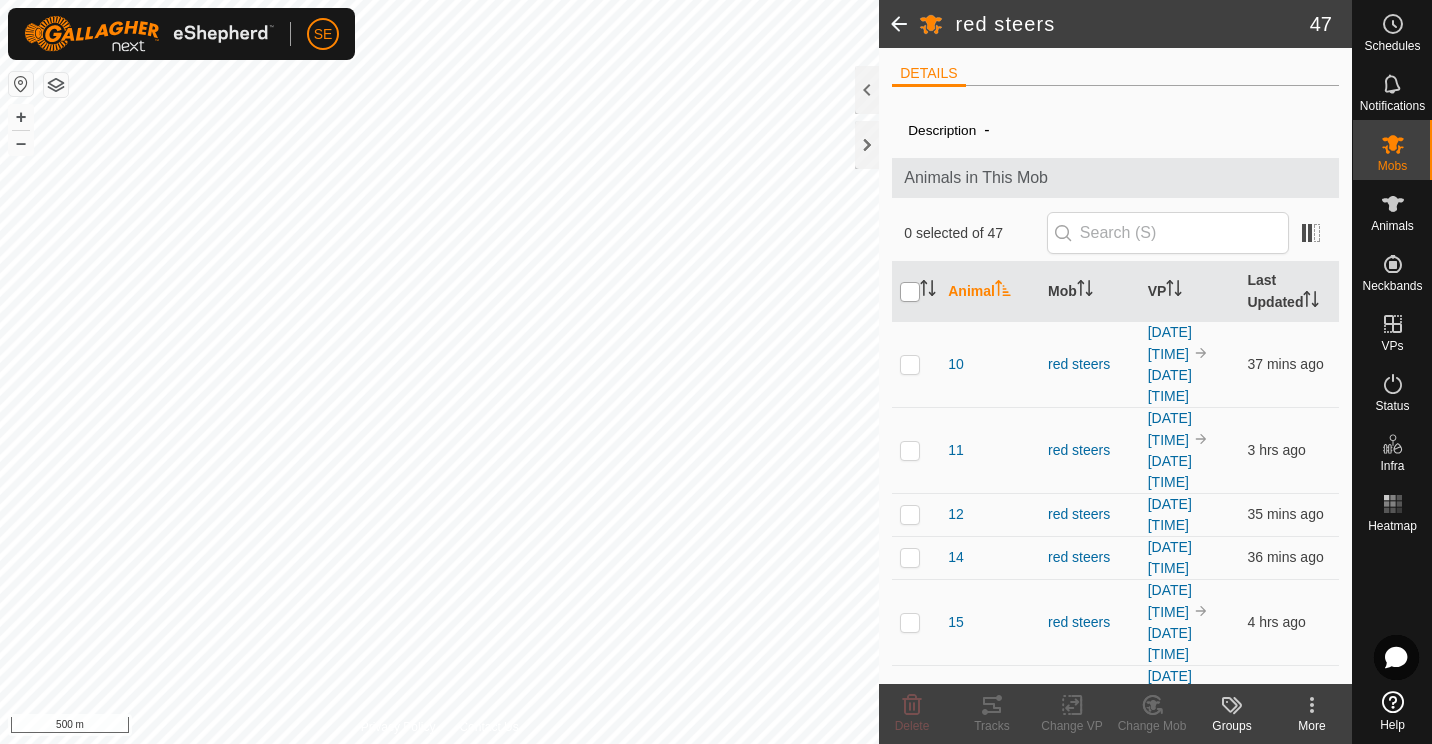 click at bounding box center [910, 292] 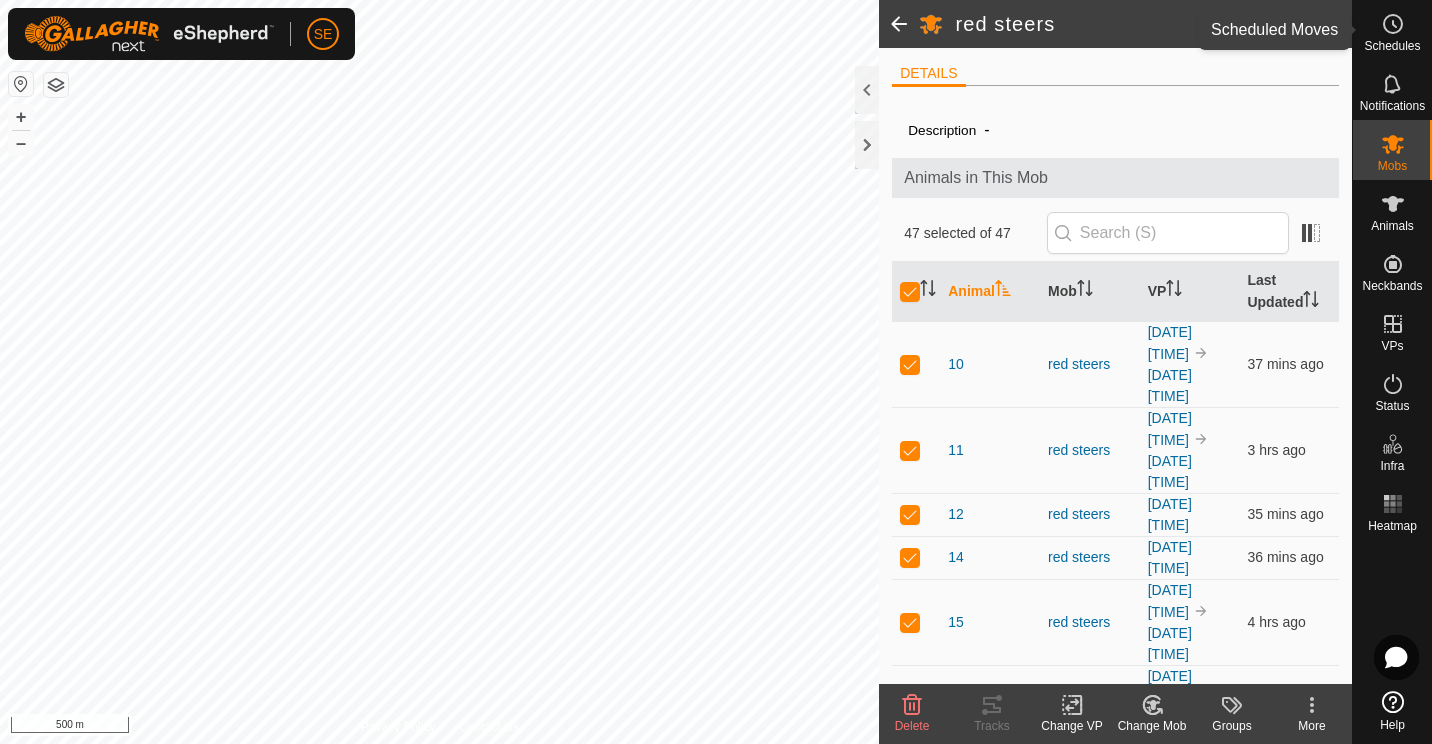 click 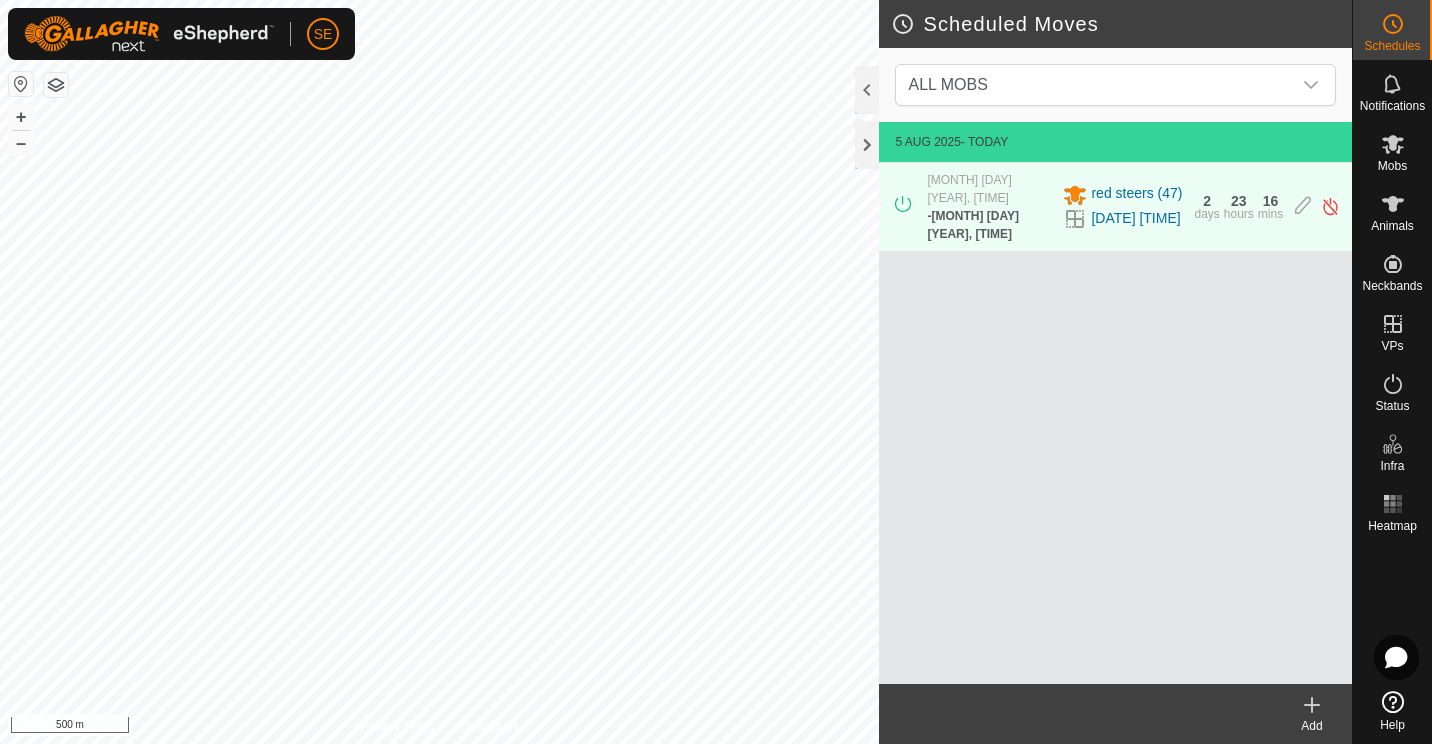 click 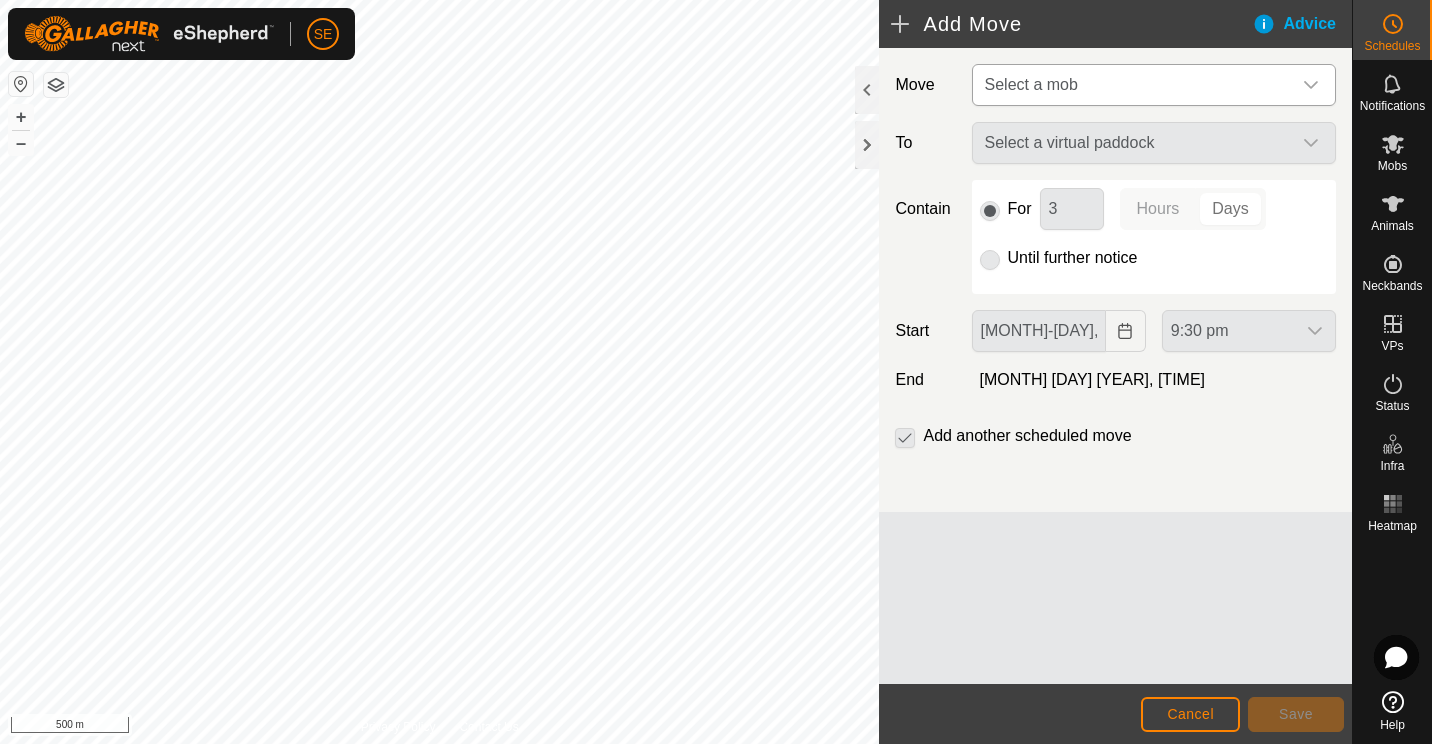 click 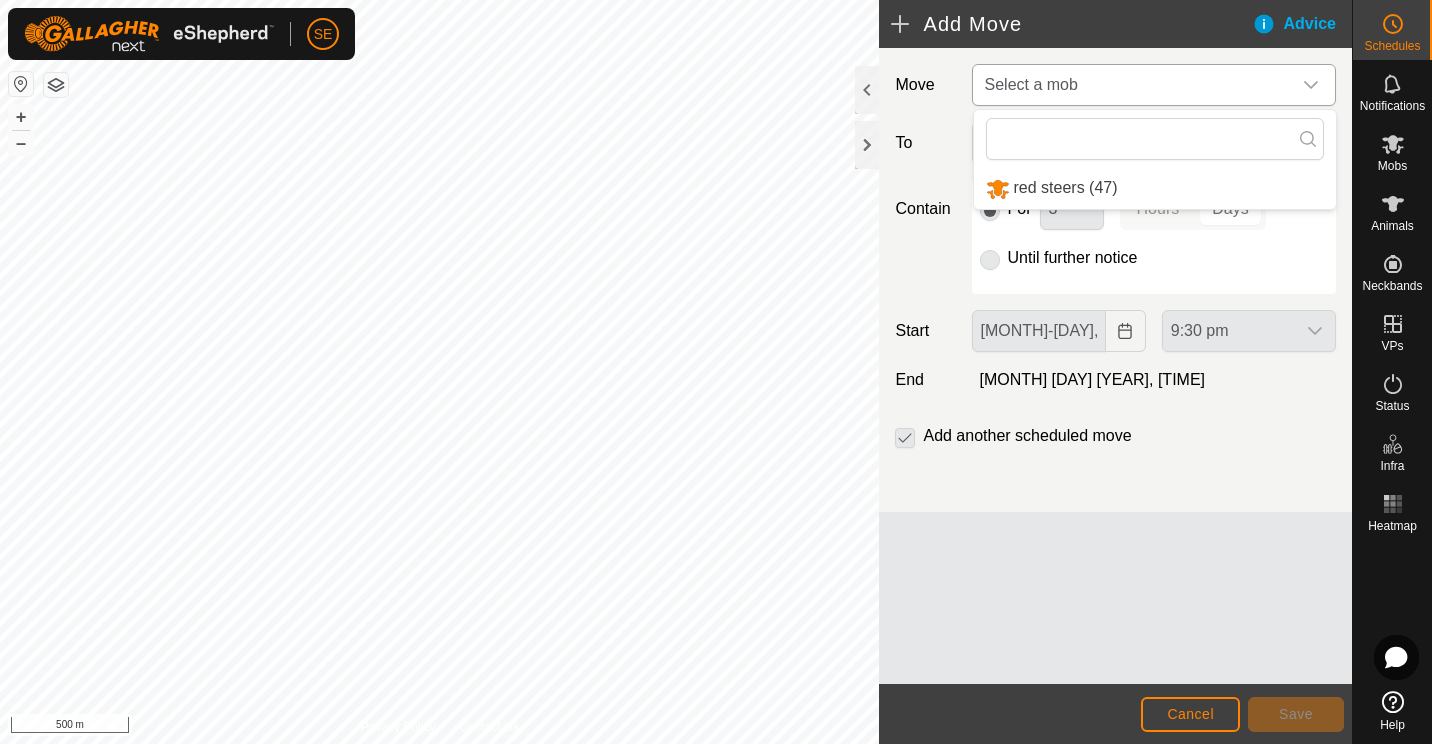 click on "red steers (47)" at bounding box center (1155, 188) 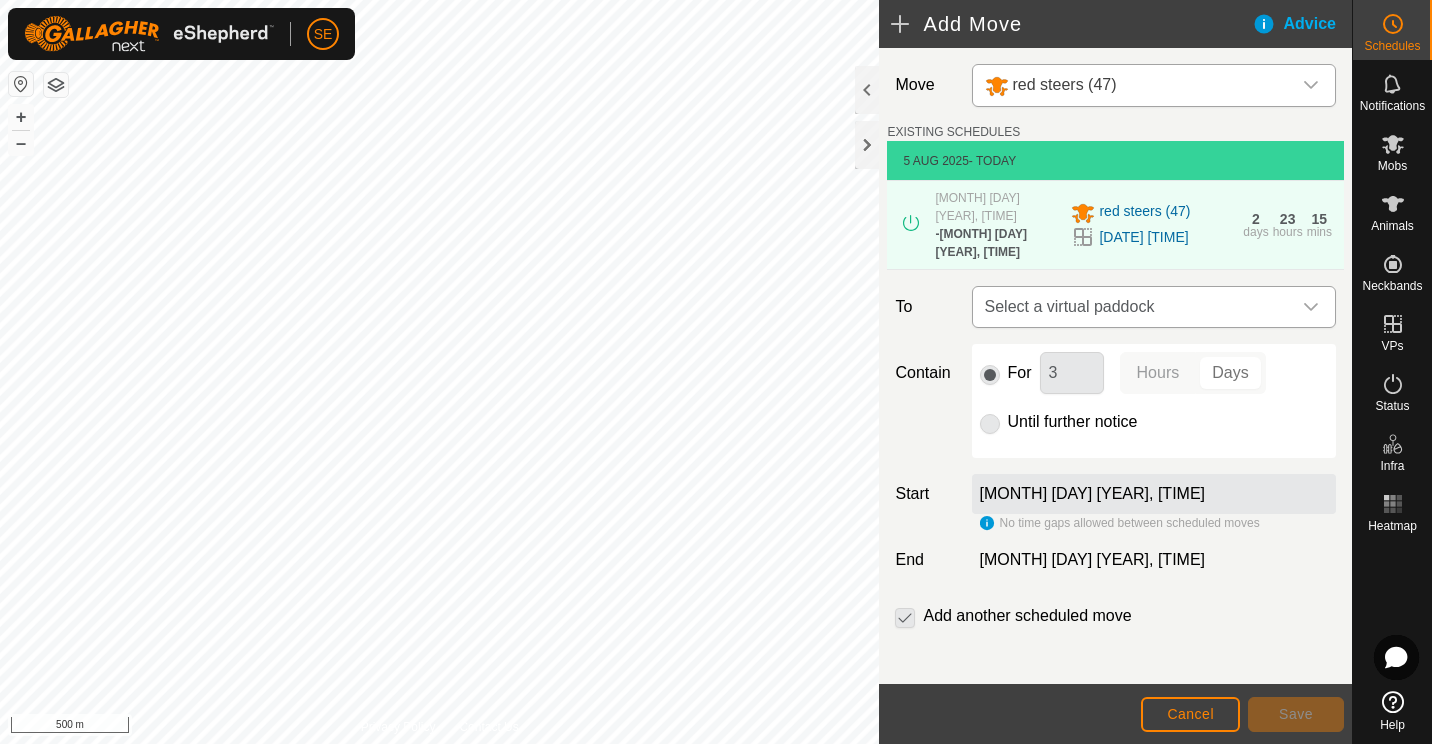 click 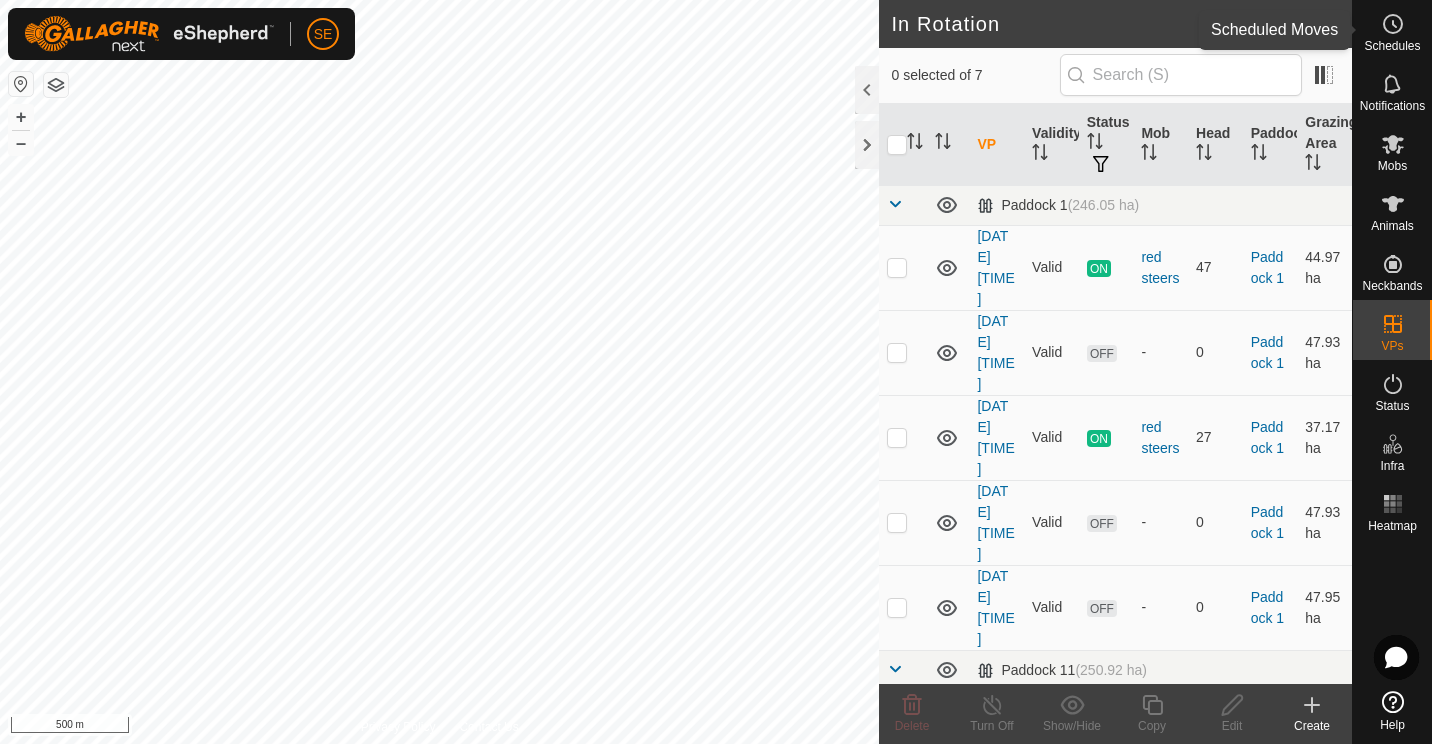 click 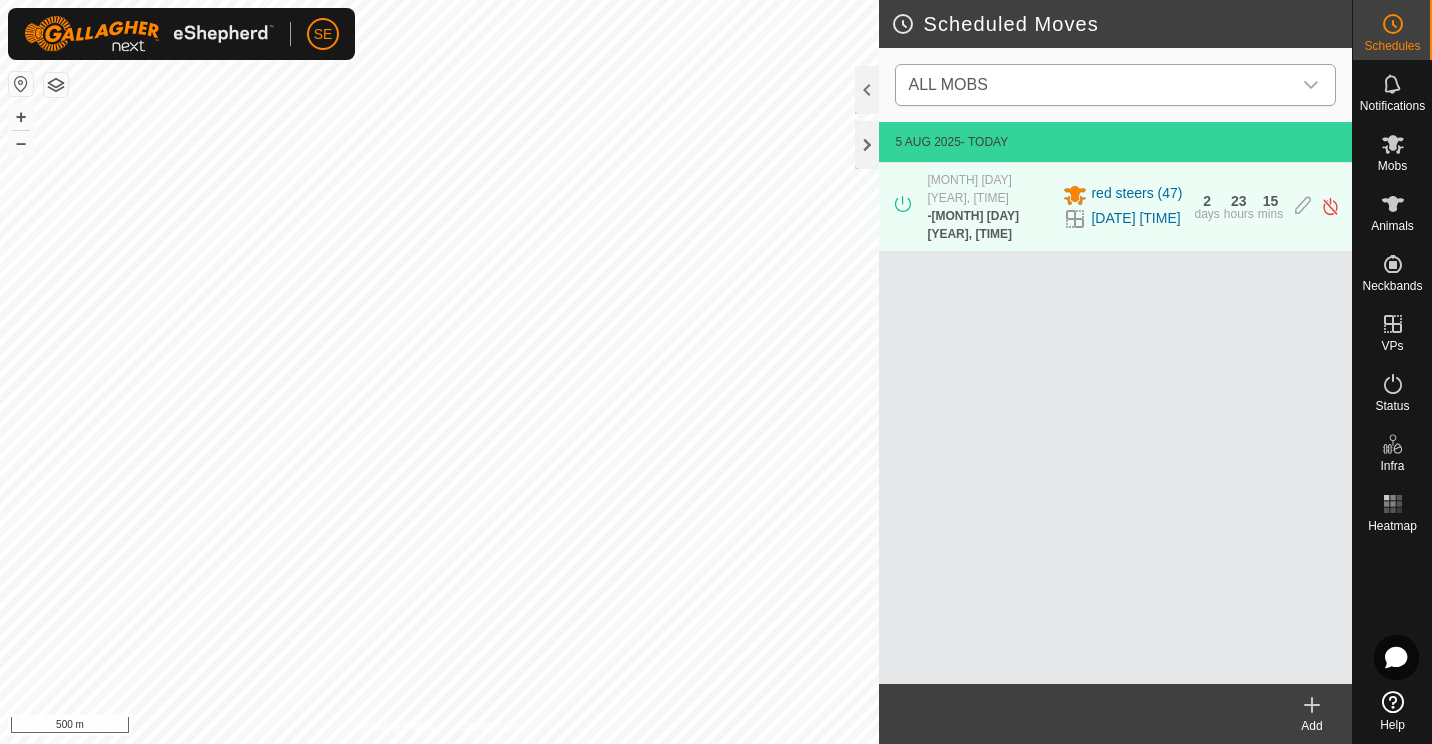 click 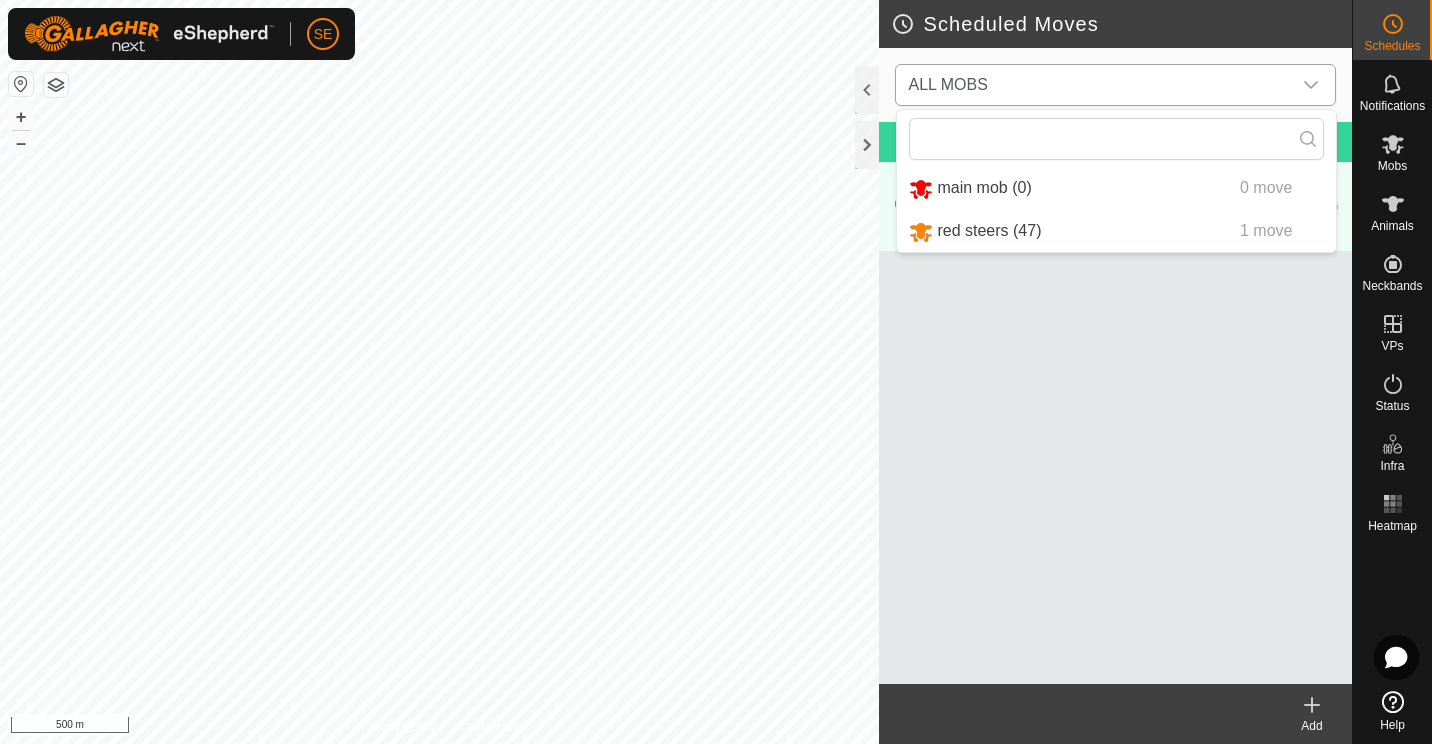 click on "red steers (47) 1 move" at bounding box center (1116, 231) 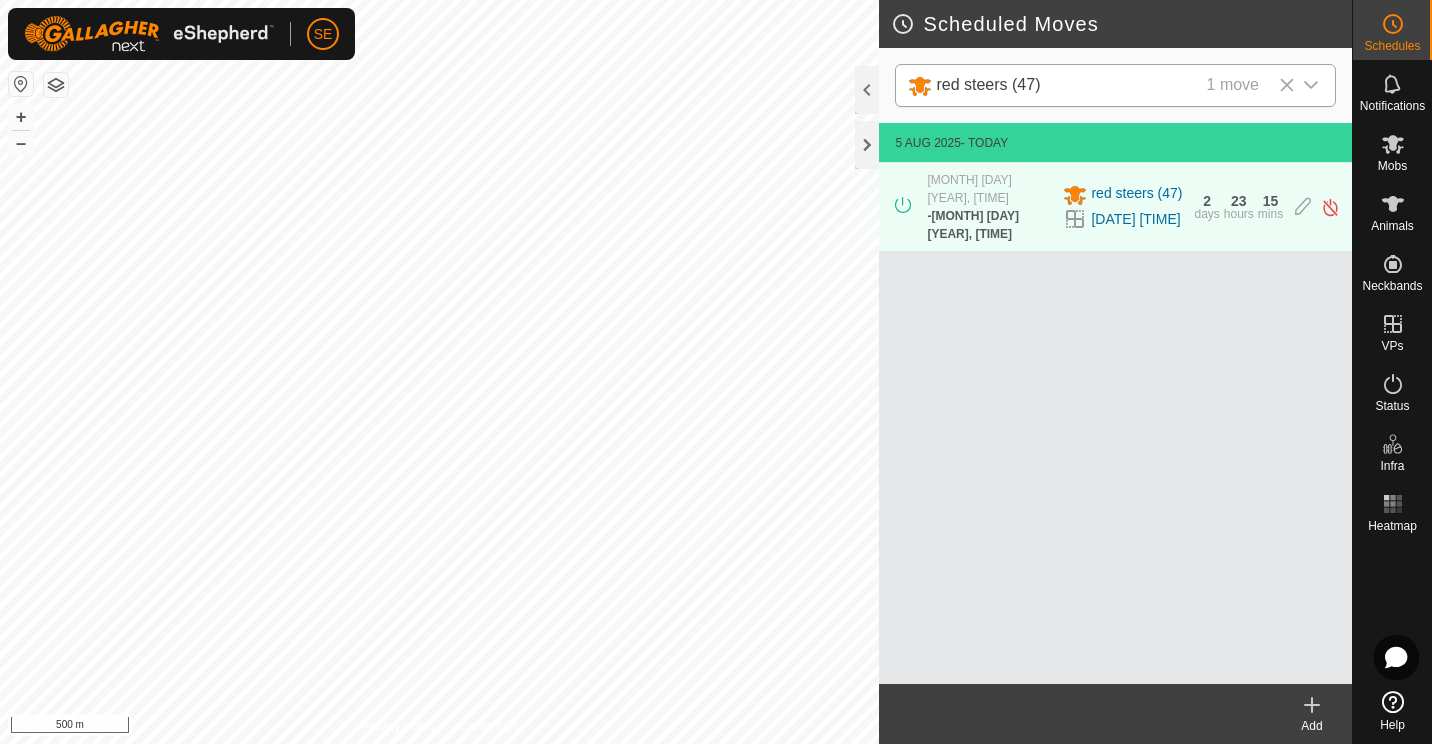 click 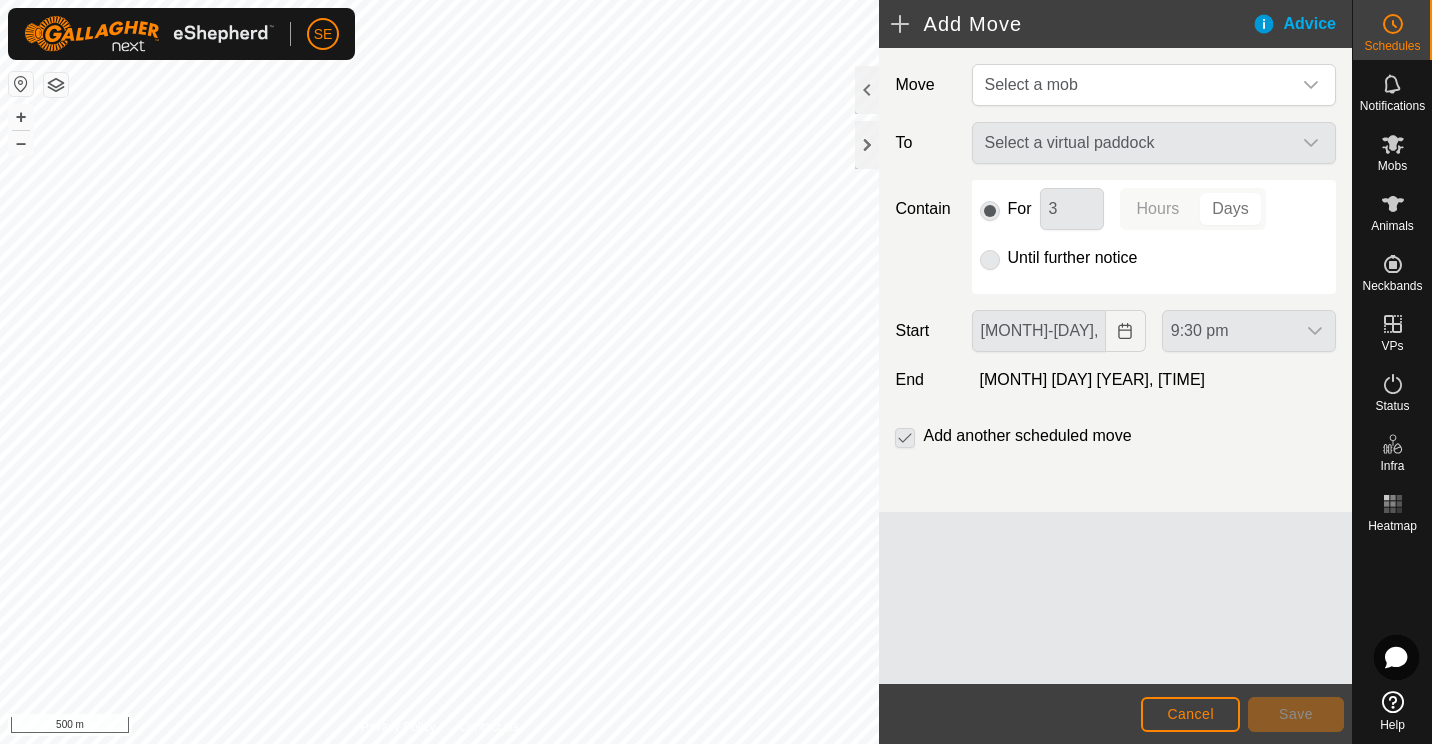click on "Select a virtual paddock" 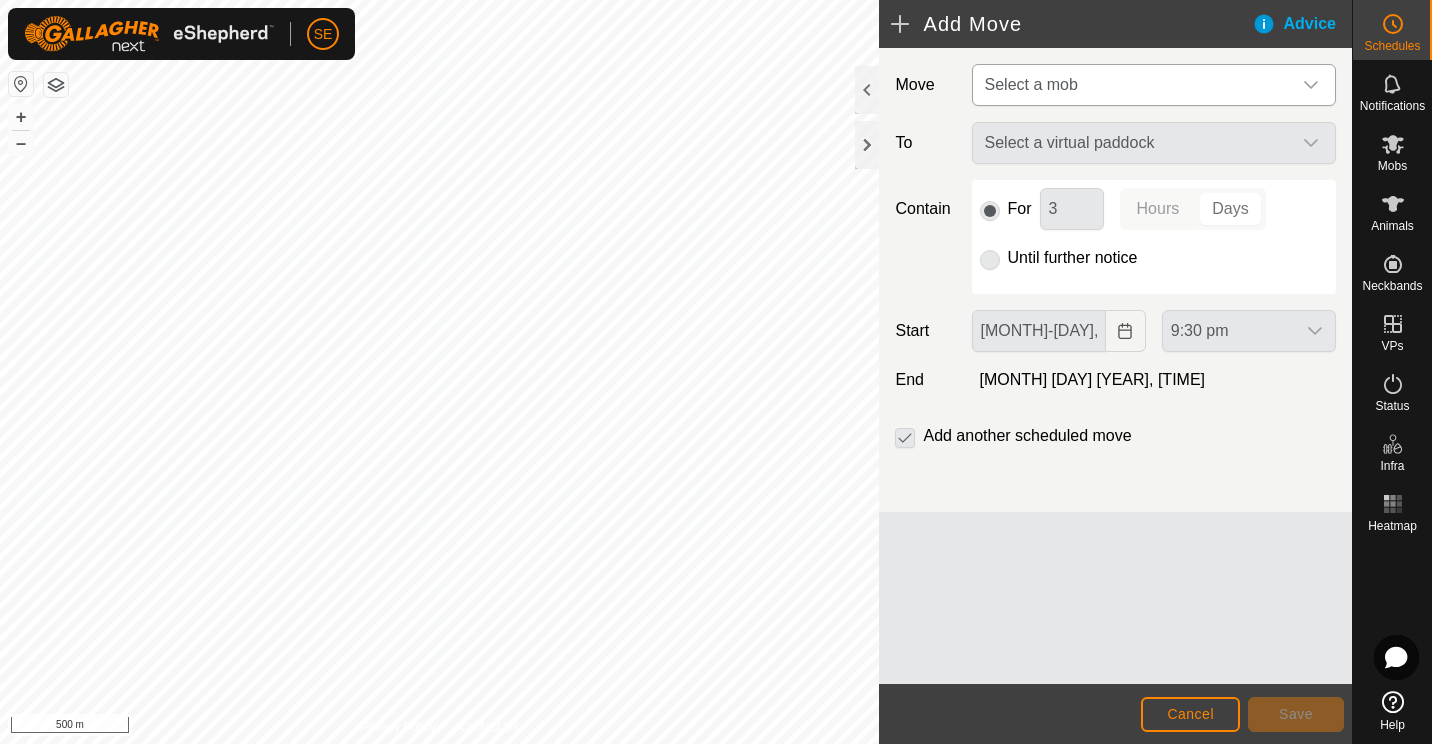 click 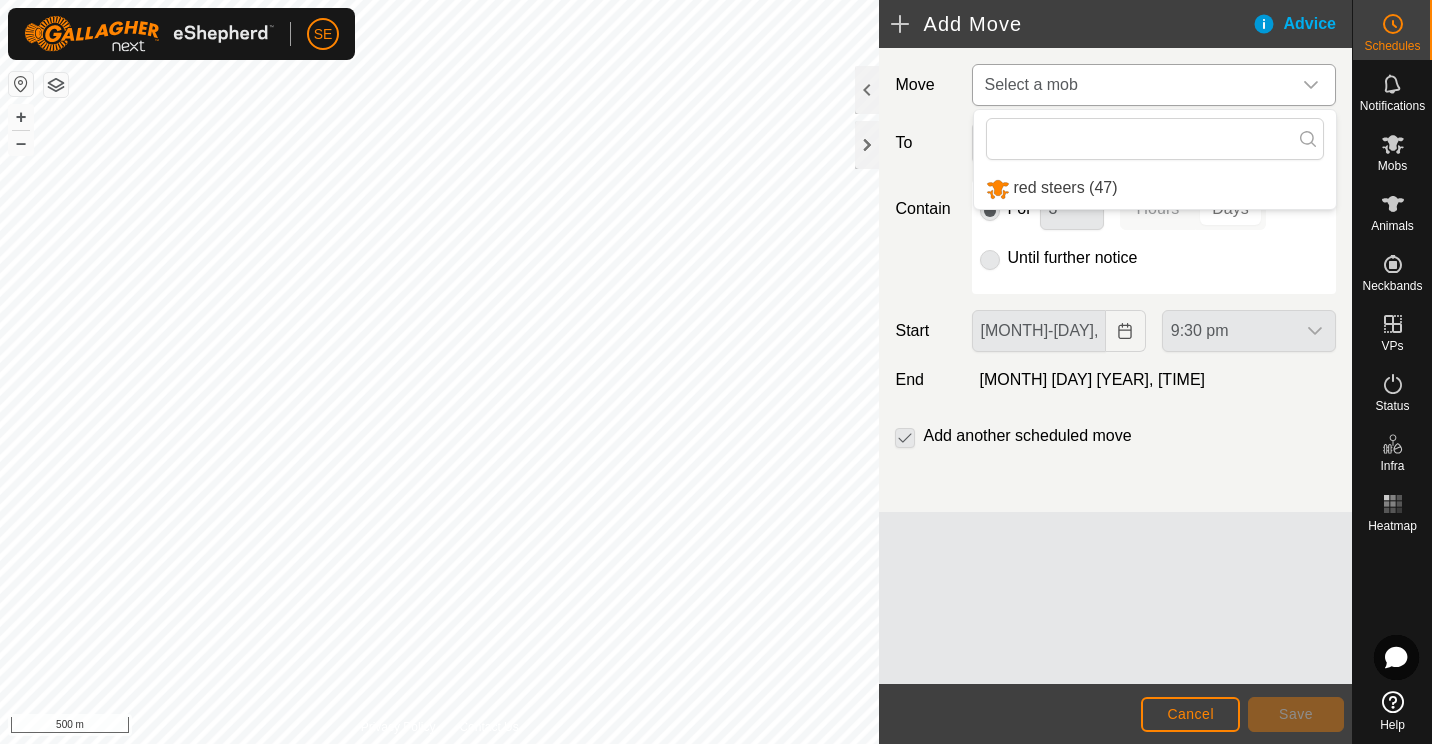 click on "red steers (47)" at bounding box center (1155, 188) 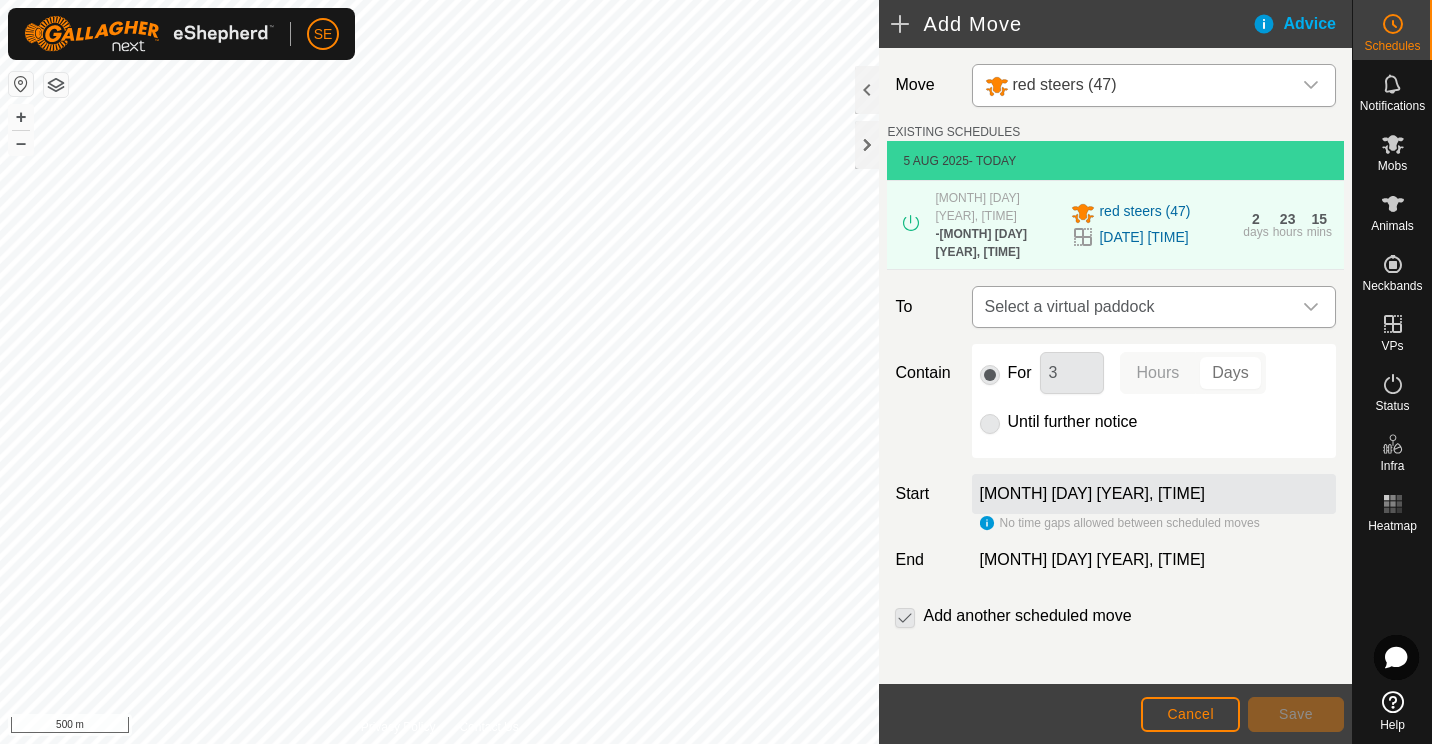 click 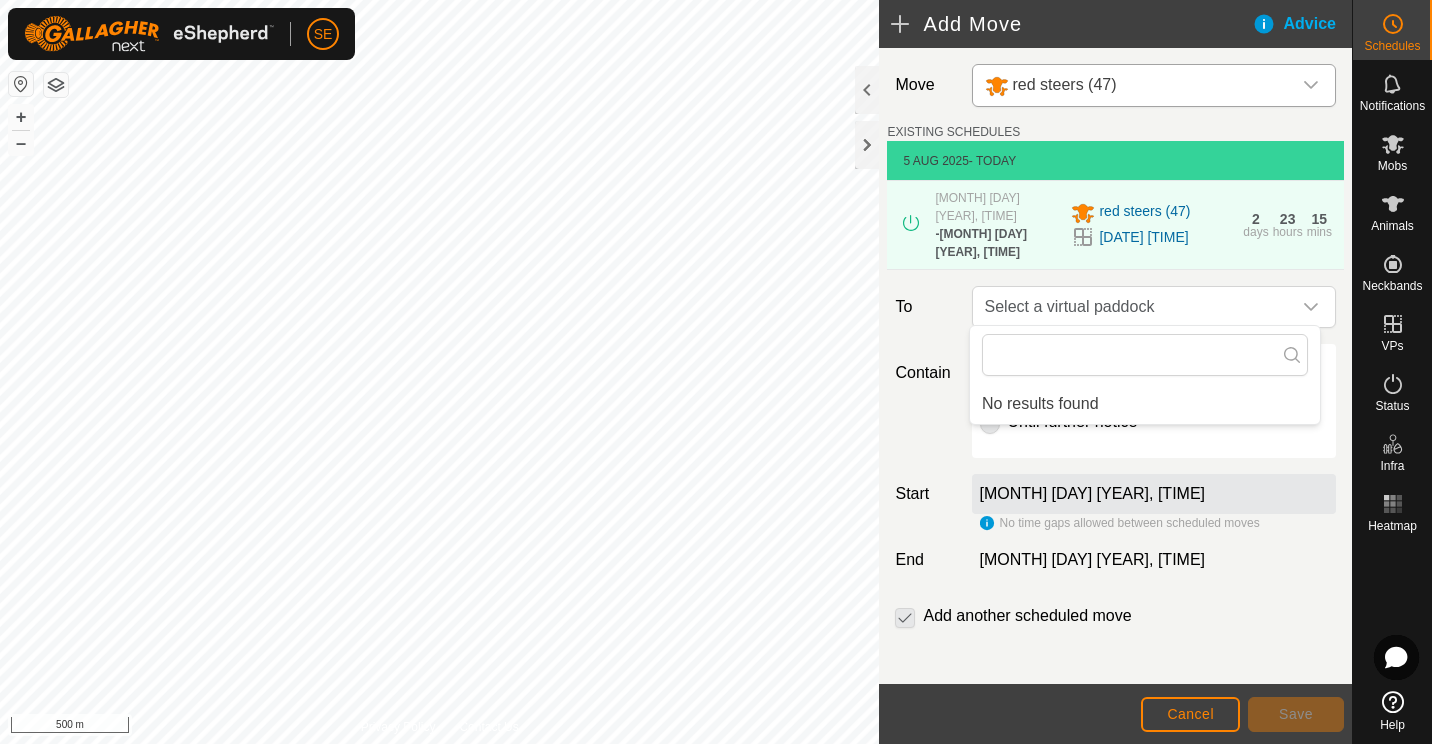 click 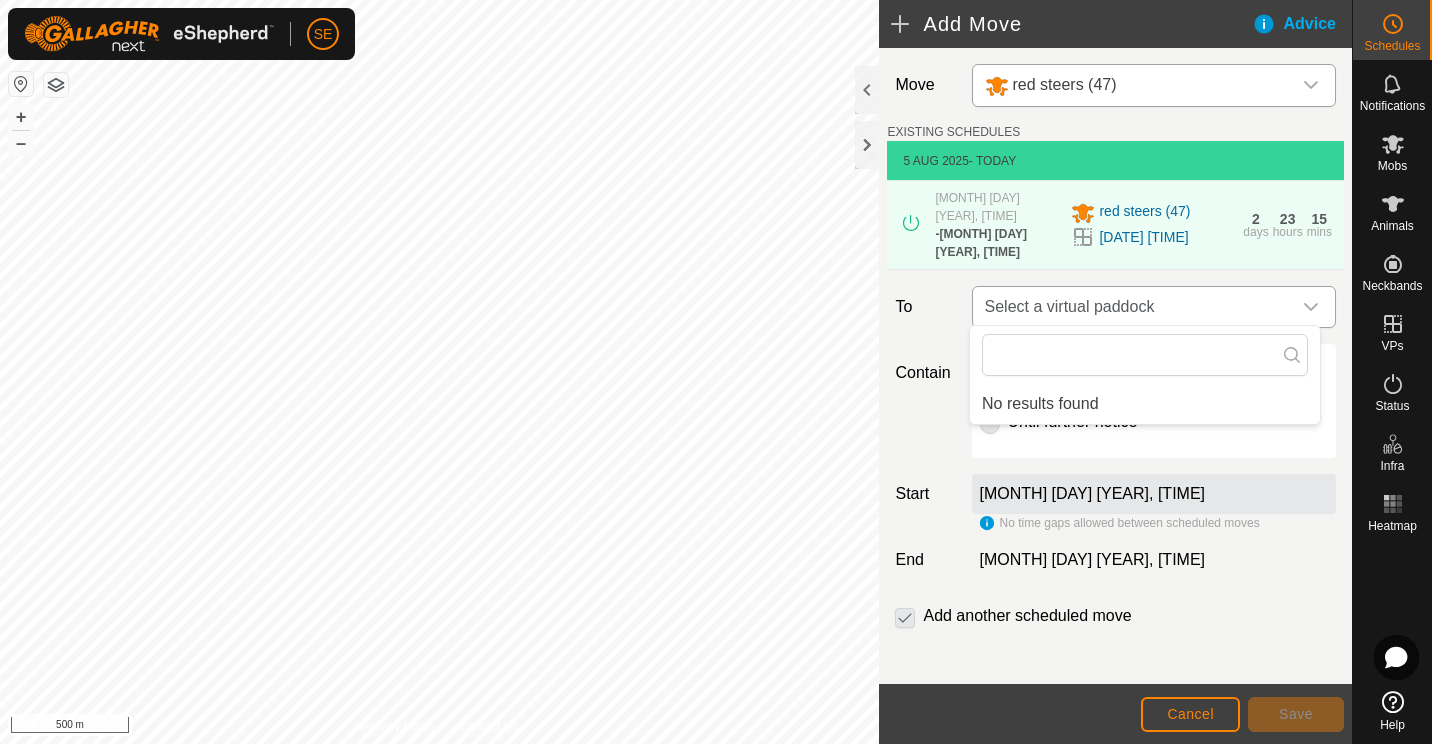 click 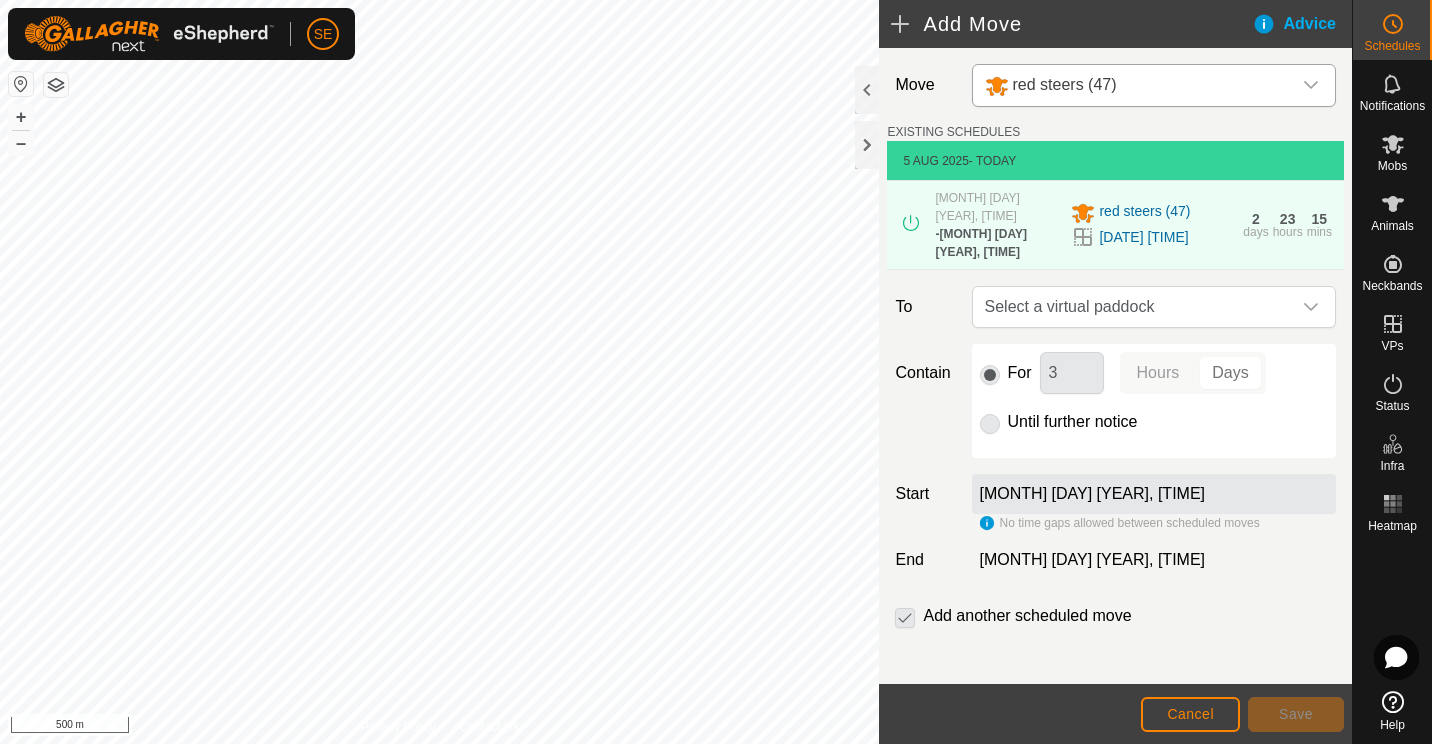 click 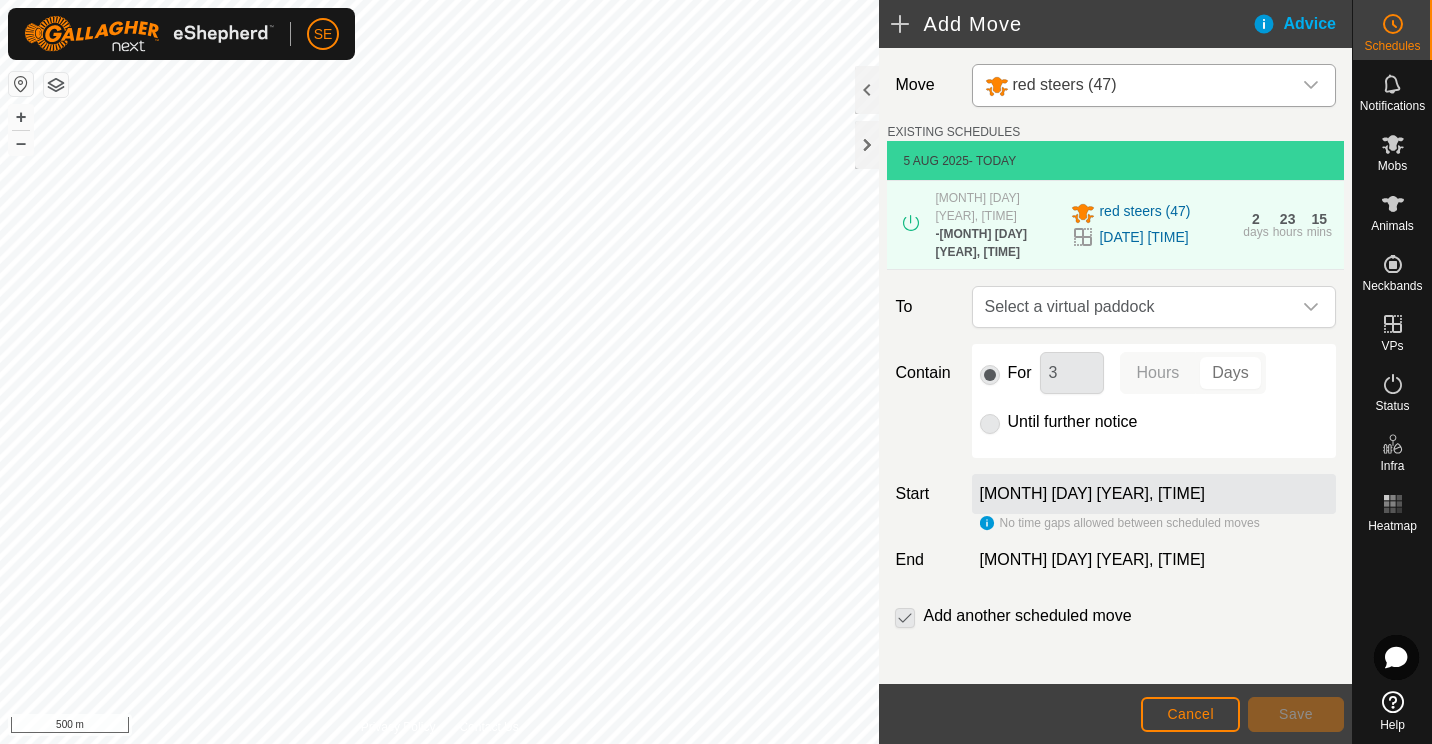 click 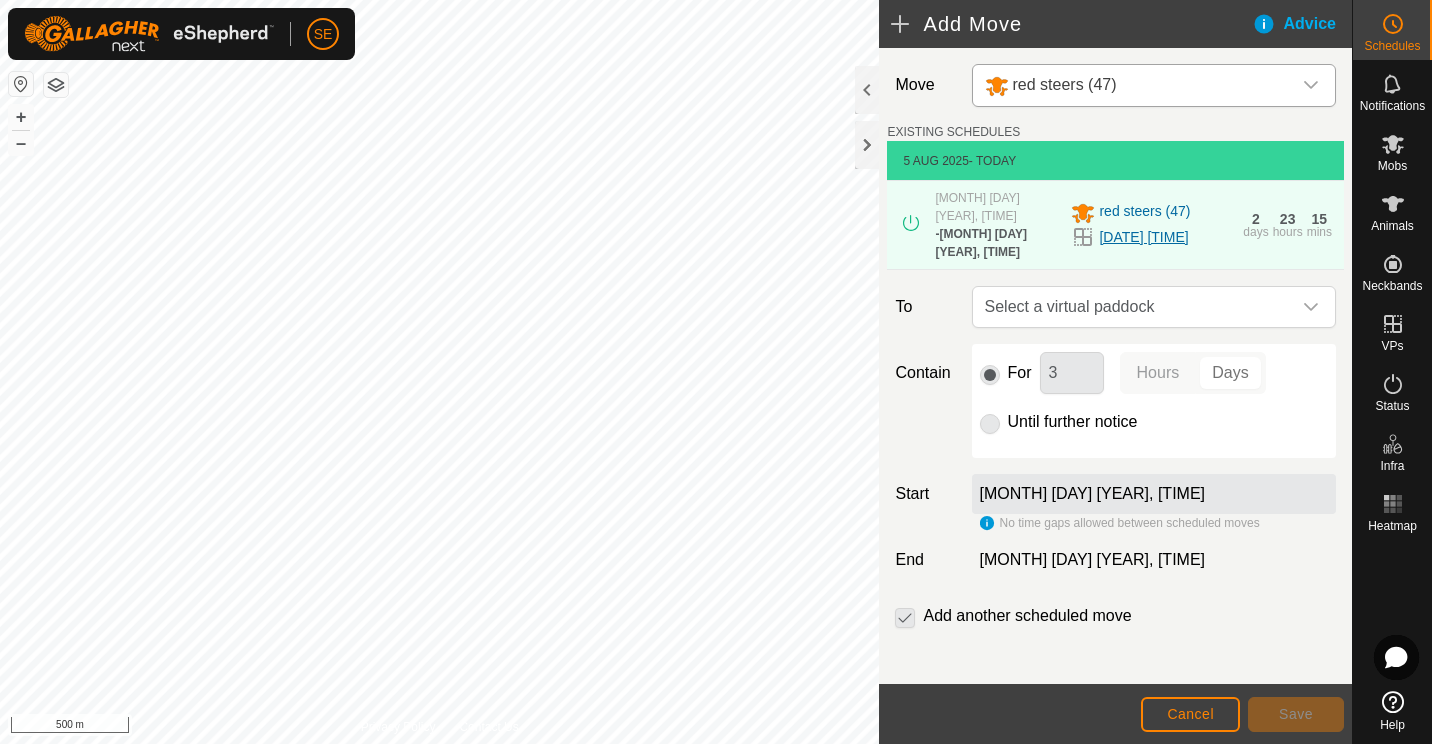 click on "[DATE] [TIME]" at bounding box center [1143, 237] 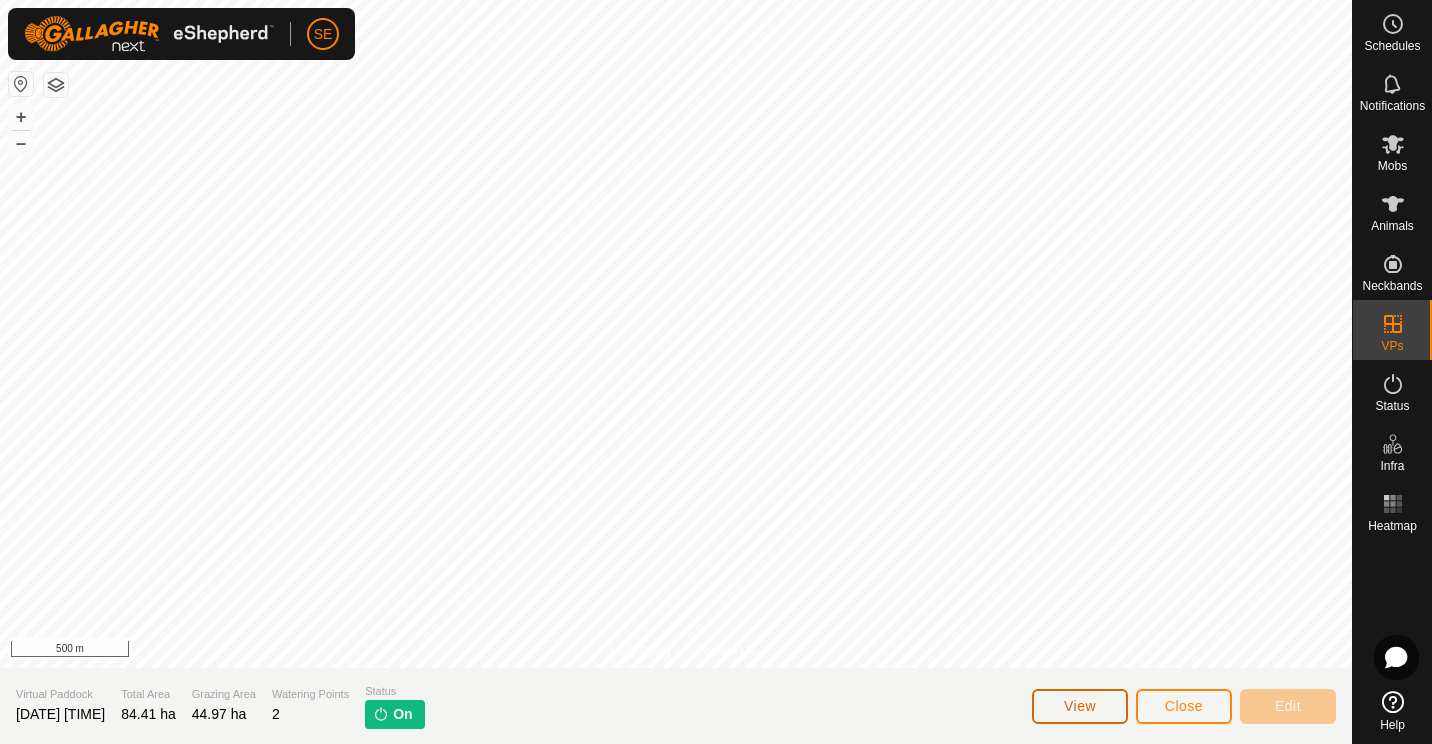 click on "View" 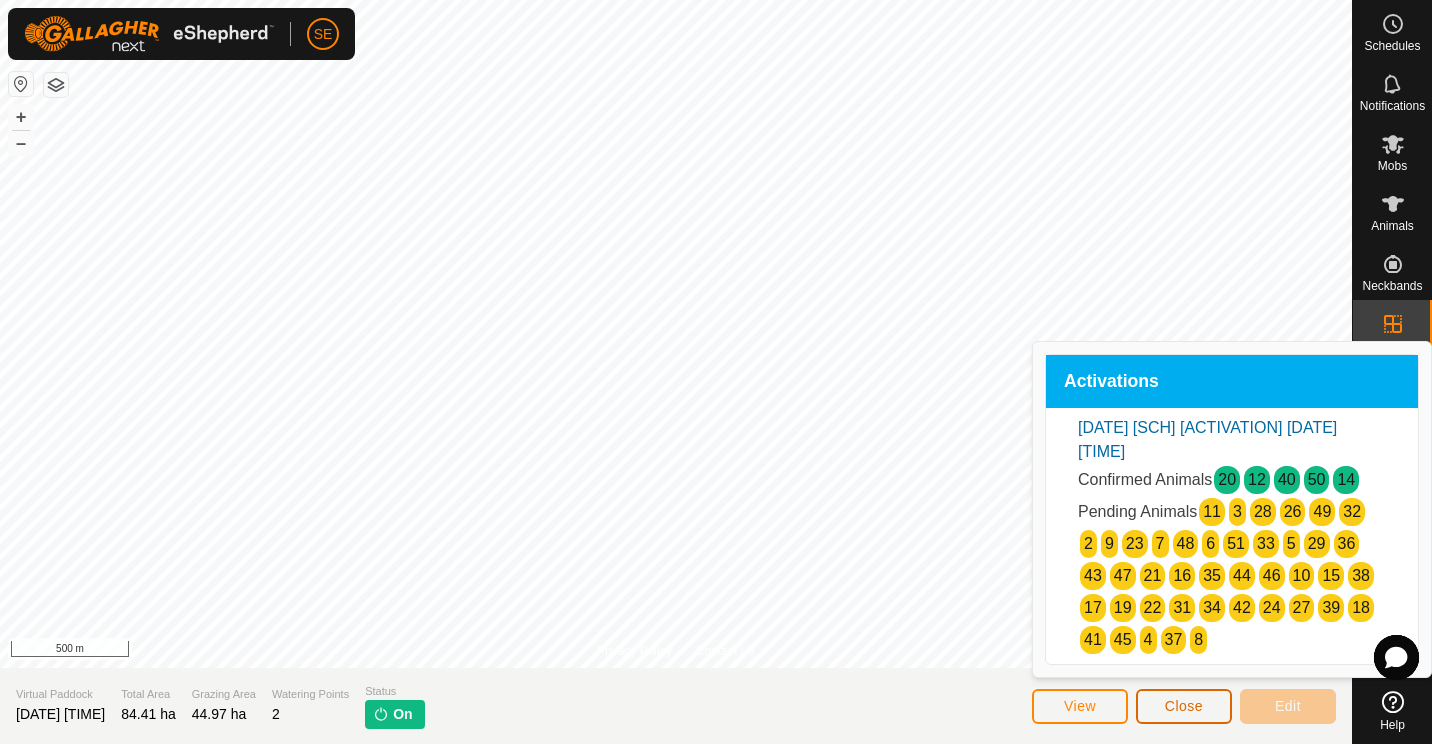 click on "Close" 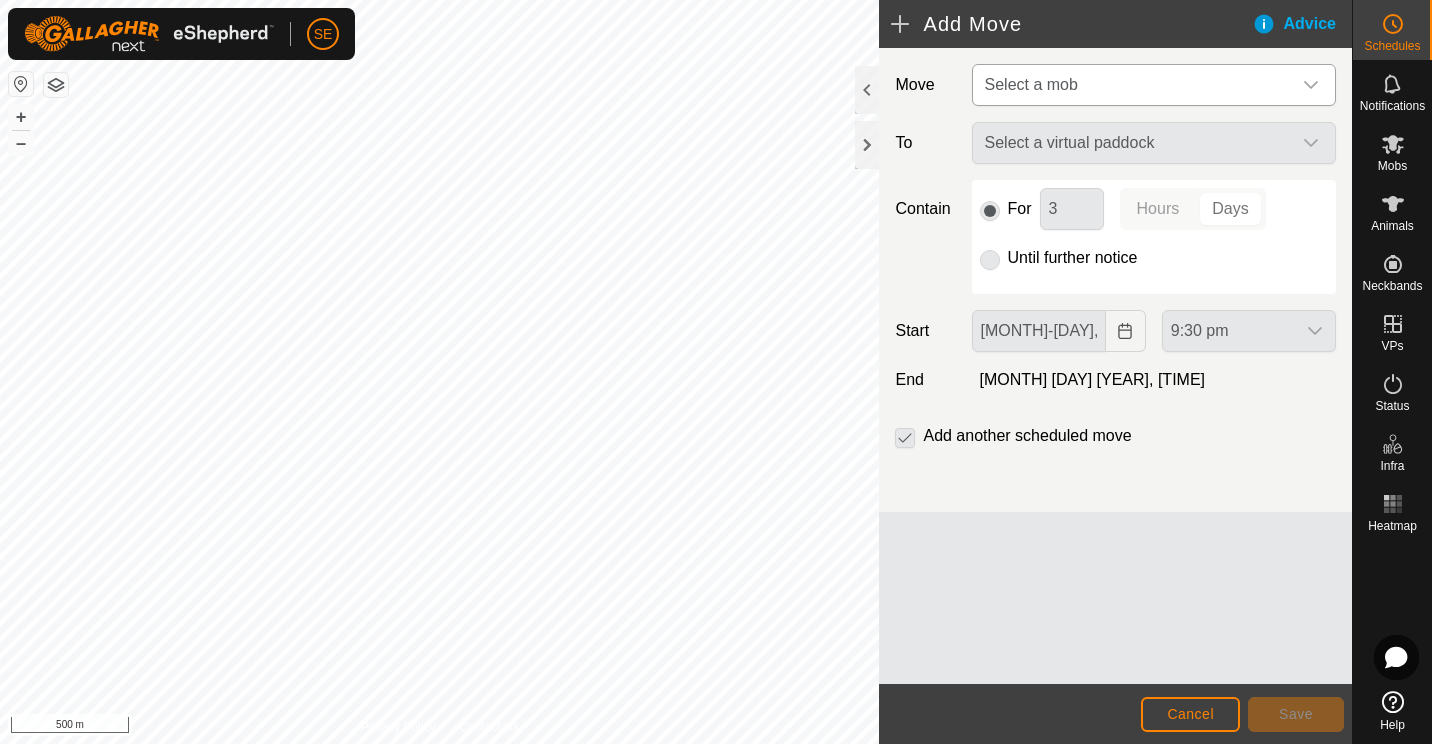 click 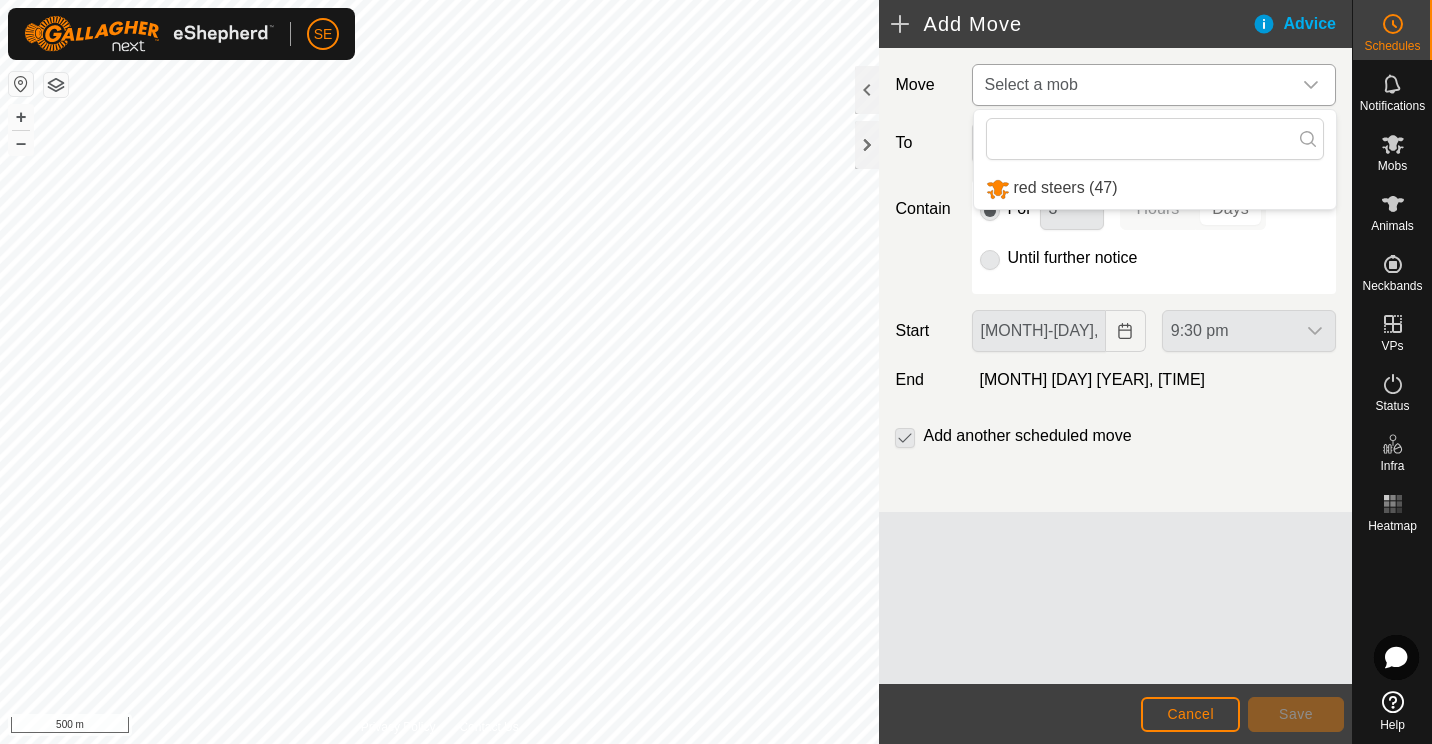 click on "red steers (47)" at bounding box center (1155, 188) 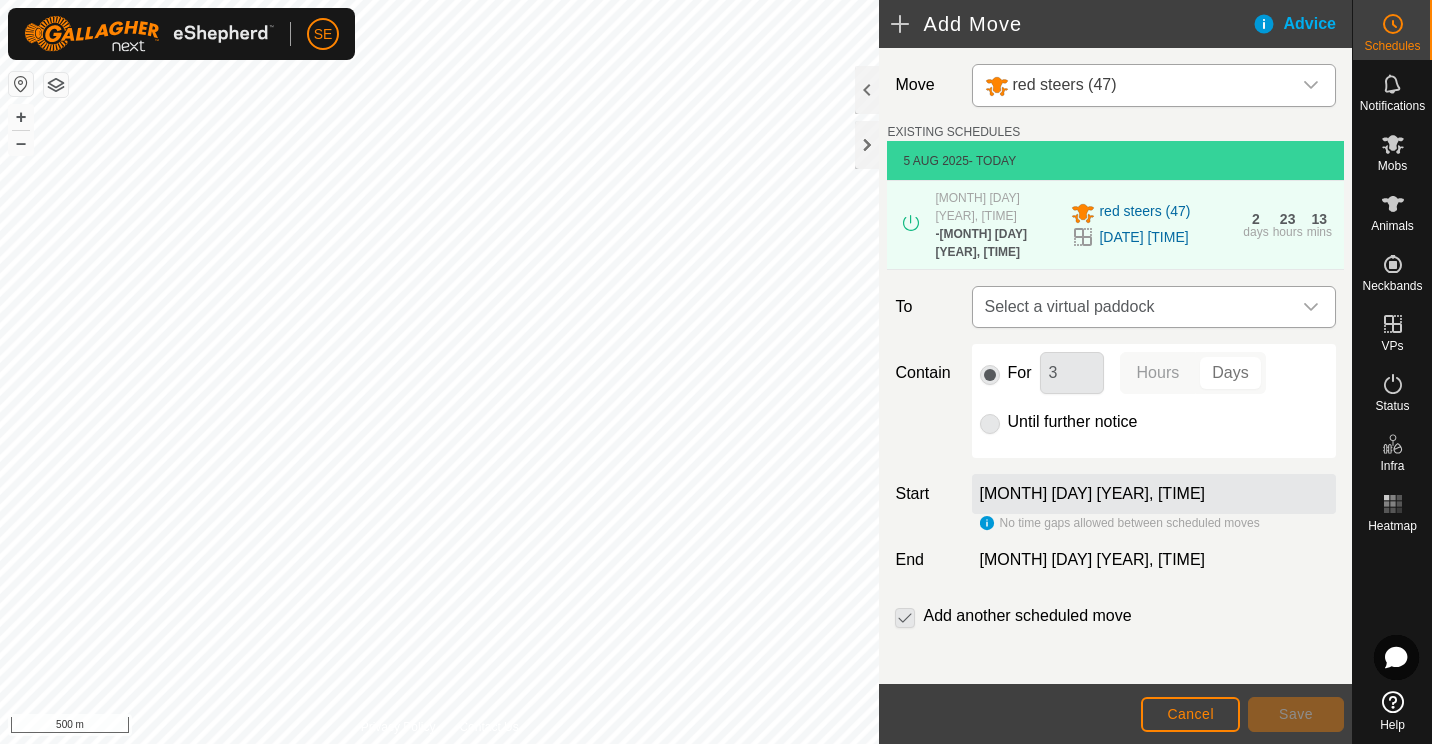 click 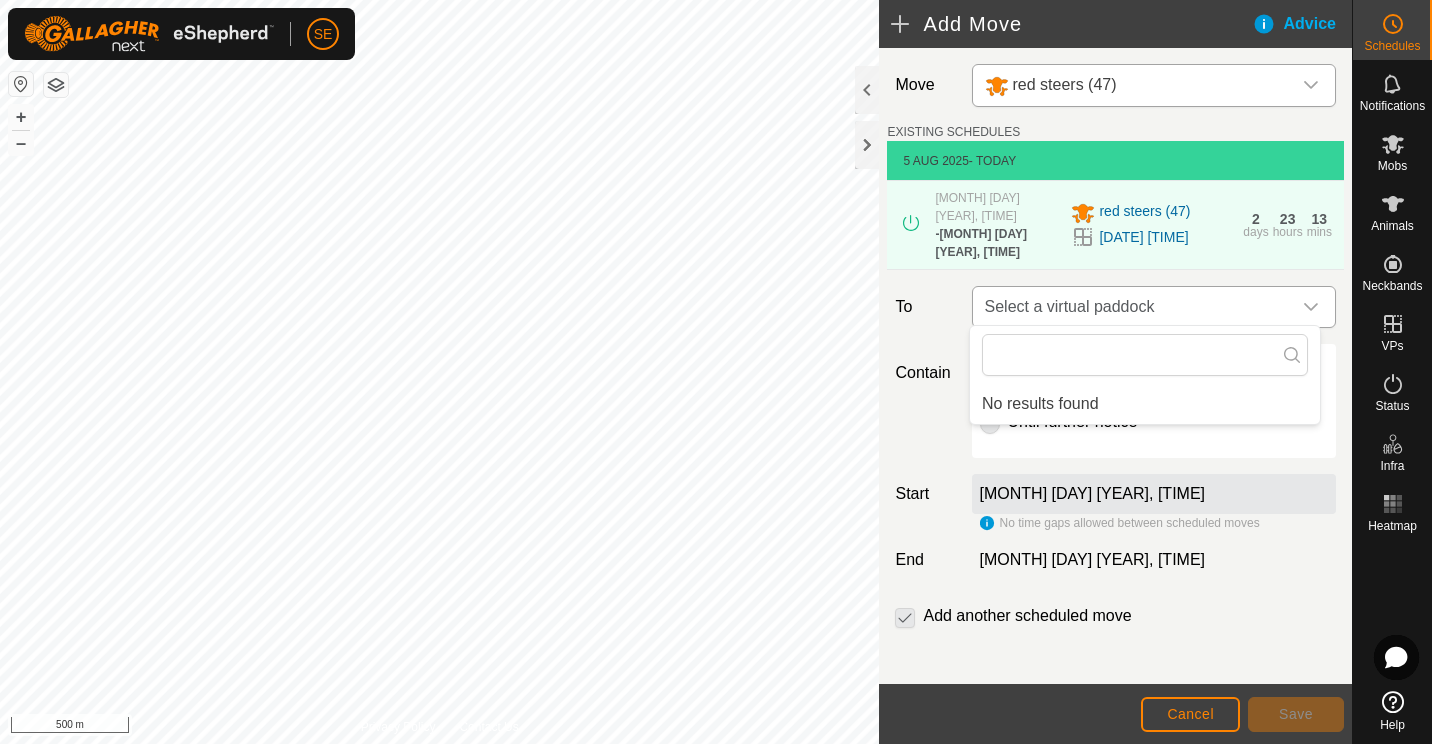 click 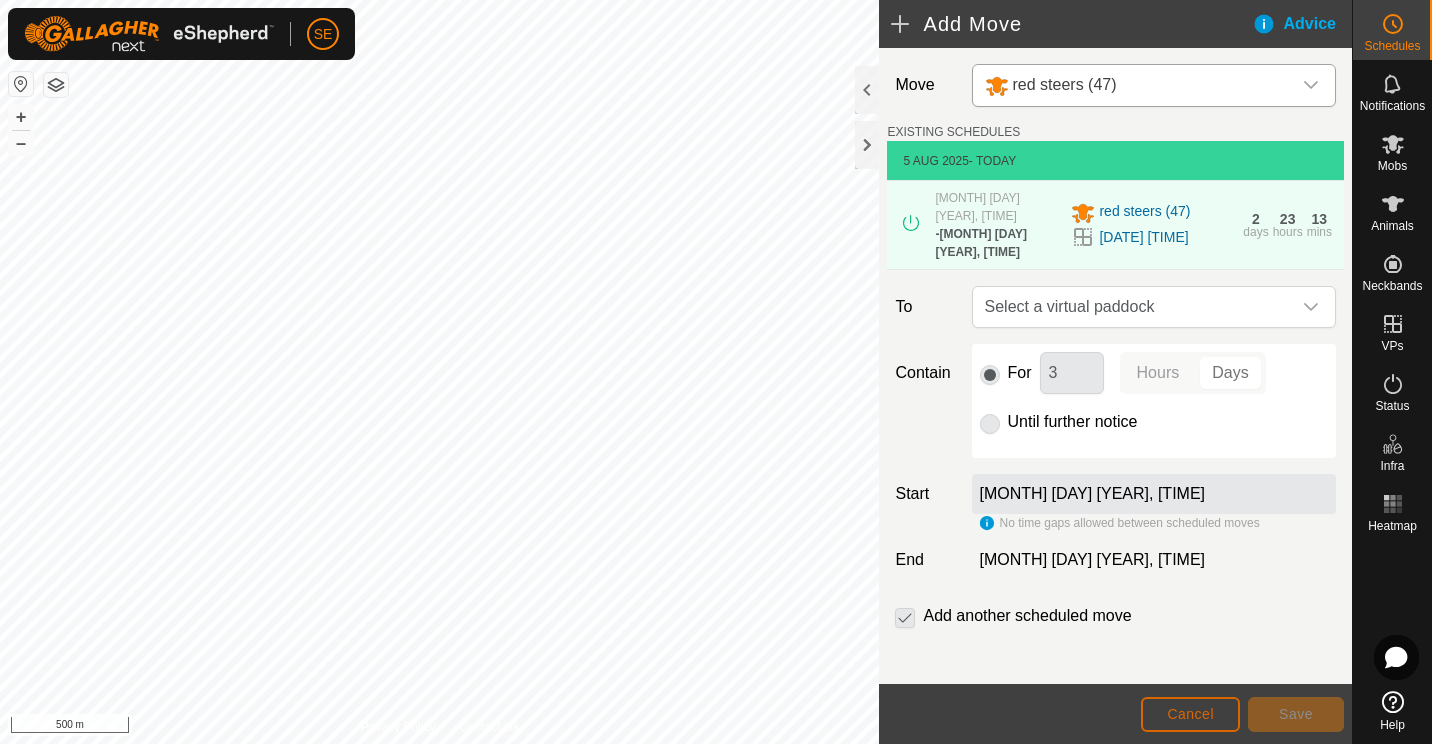 click on "Cancel" 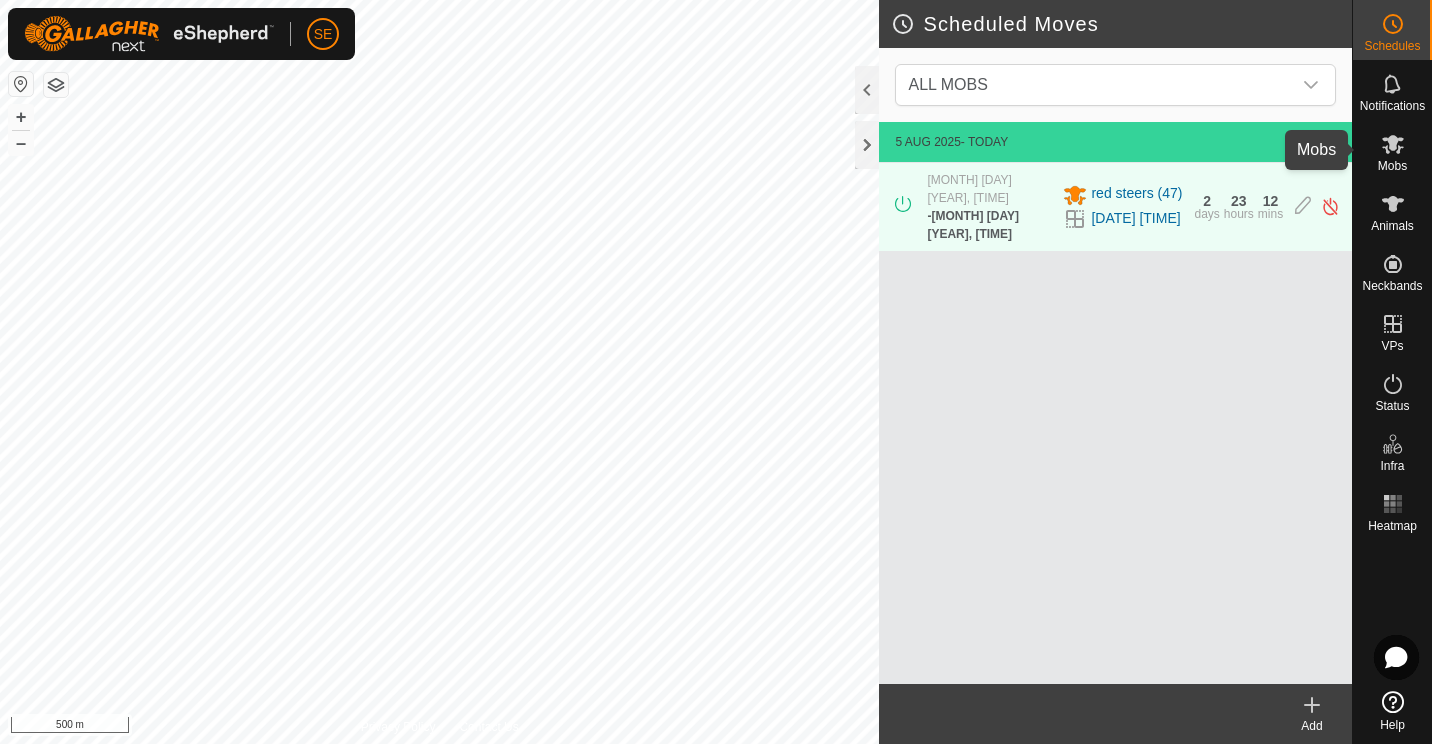 click 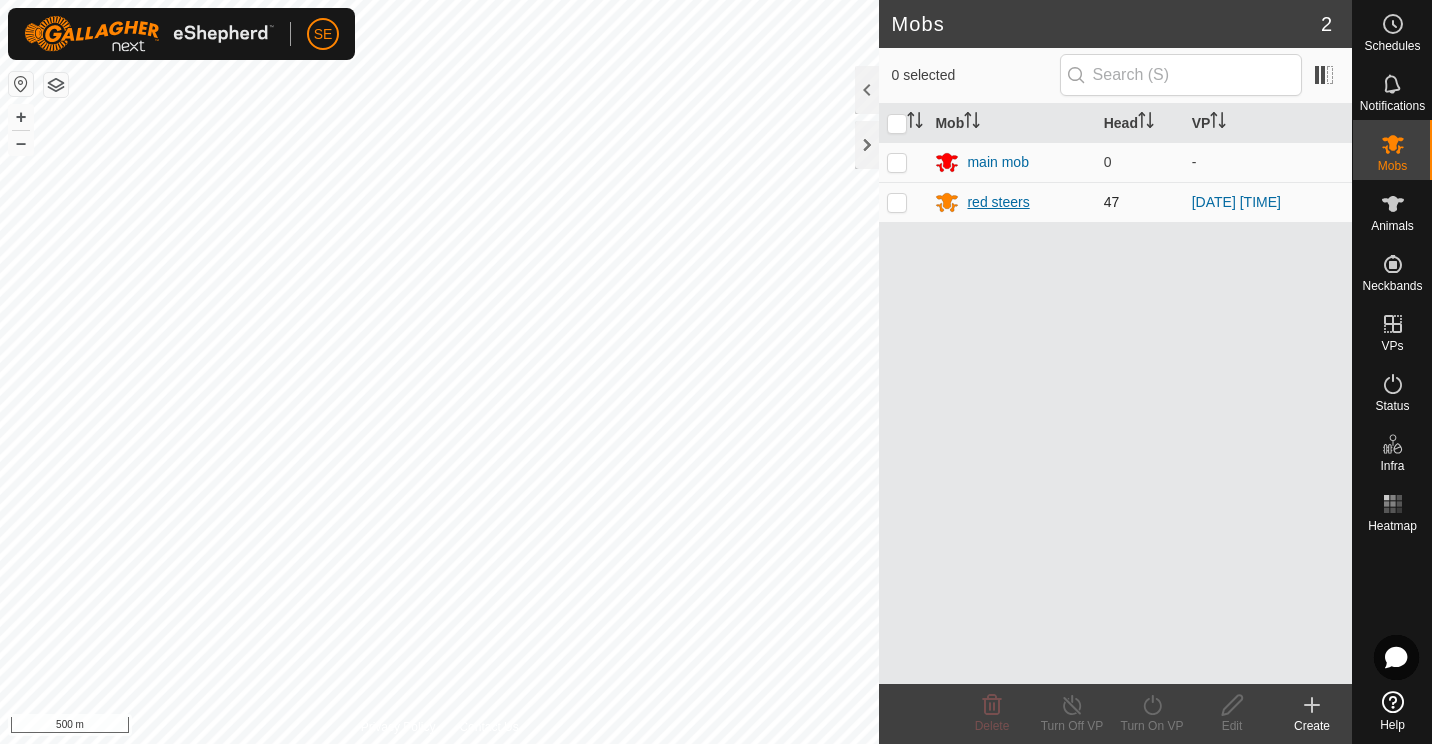 click on "red steers" at bounding box center [998, 202] 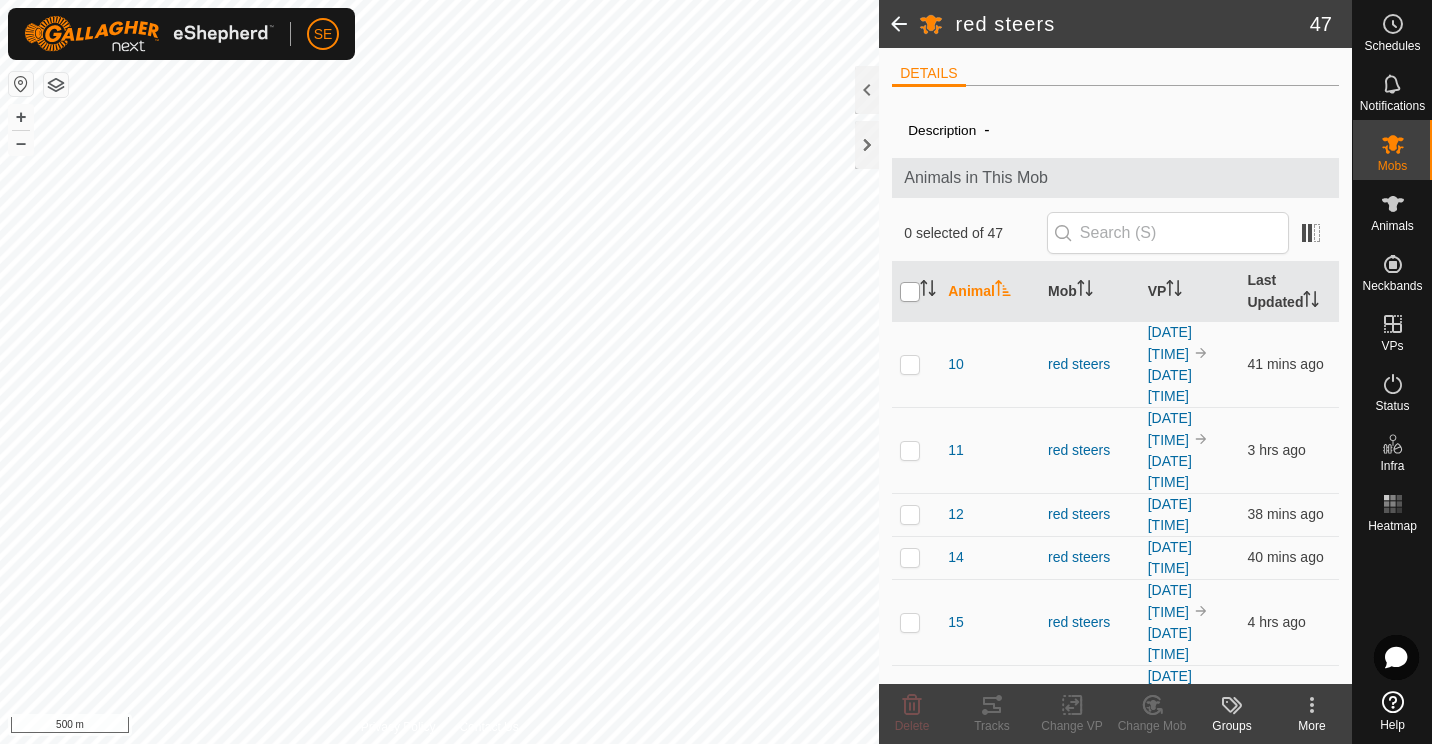 click at bounding box center (910, 292) 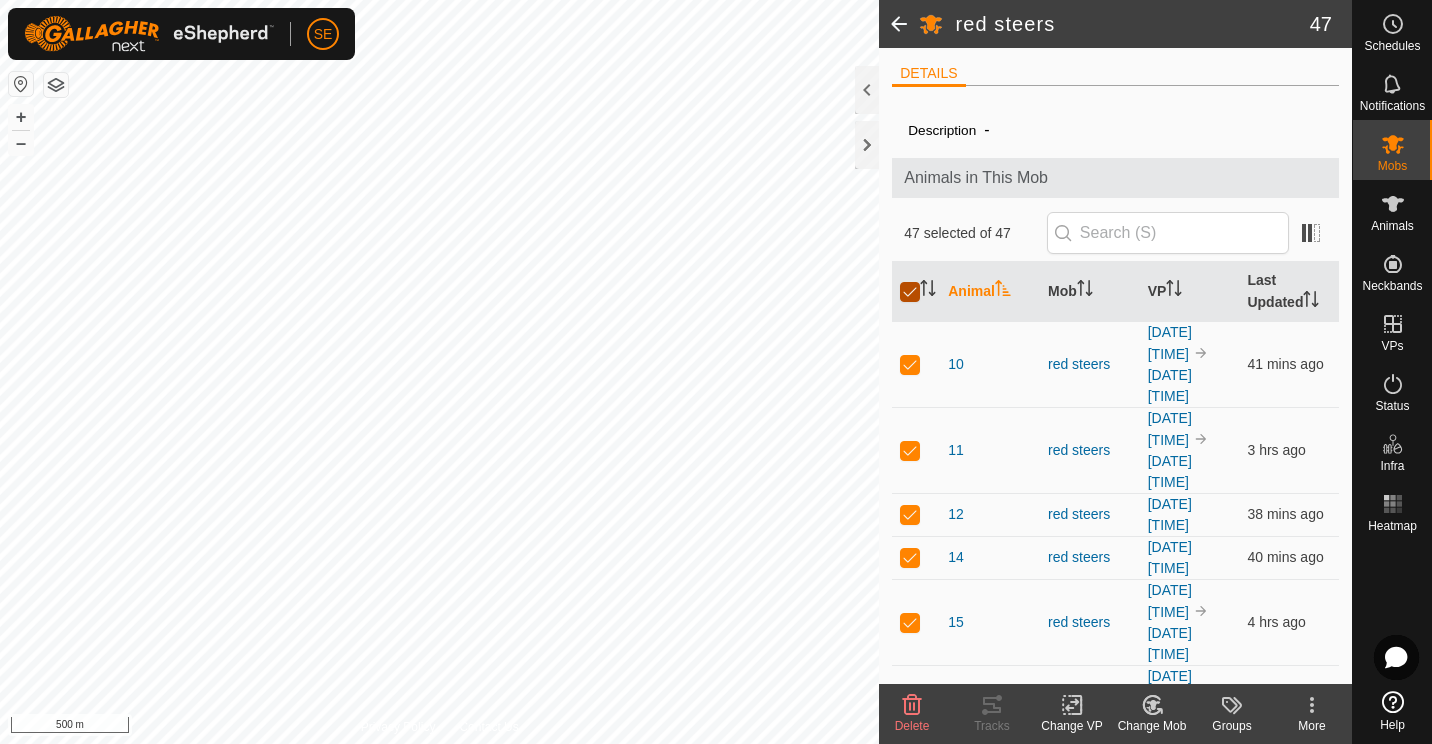 click at bounding box center (910, 292) 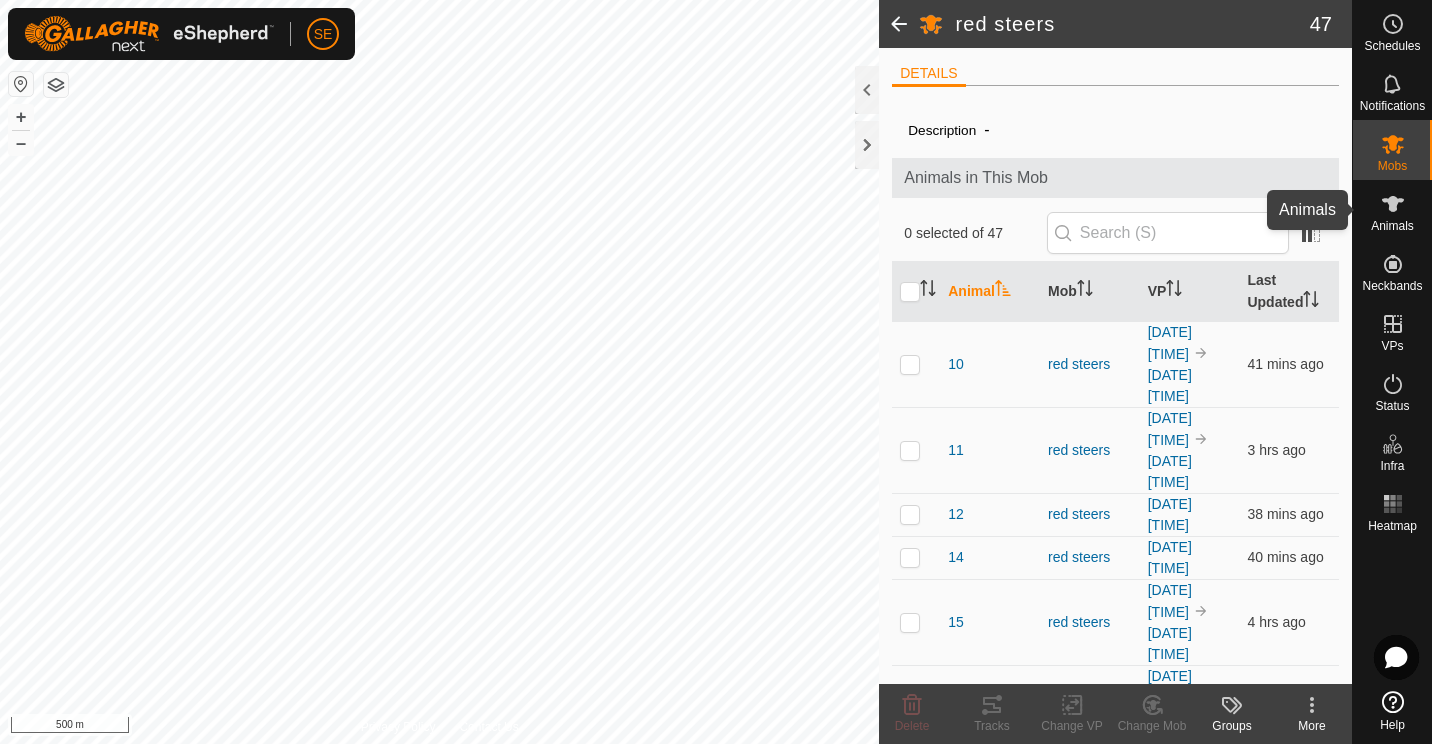 click 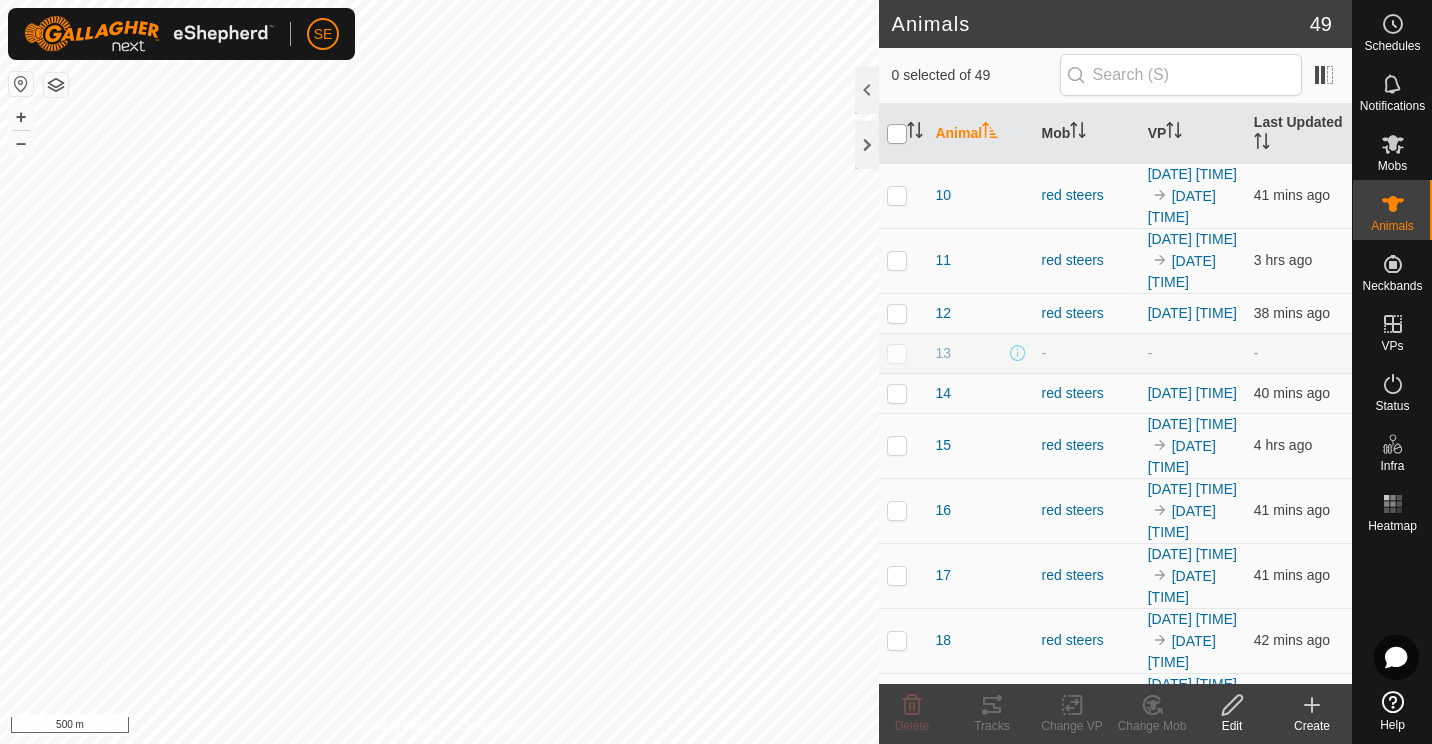 click at bounding box center [897, 134] 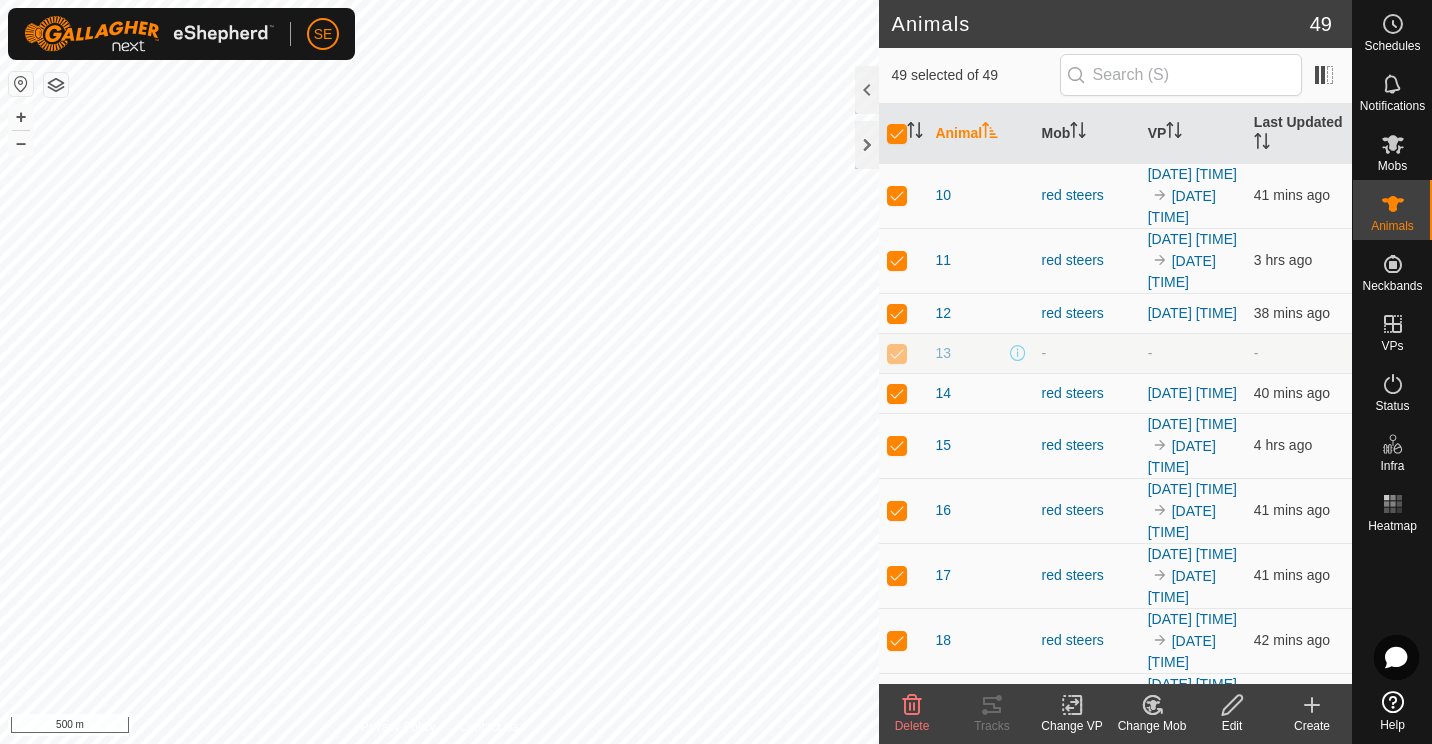 click 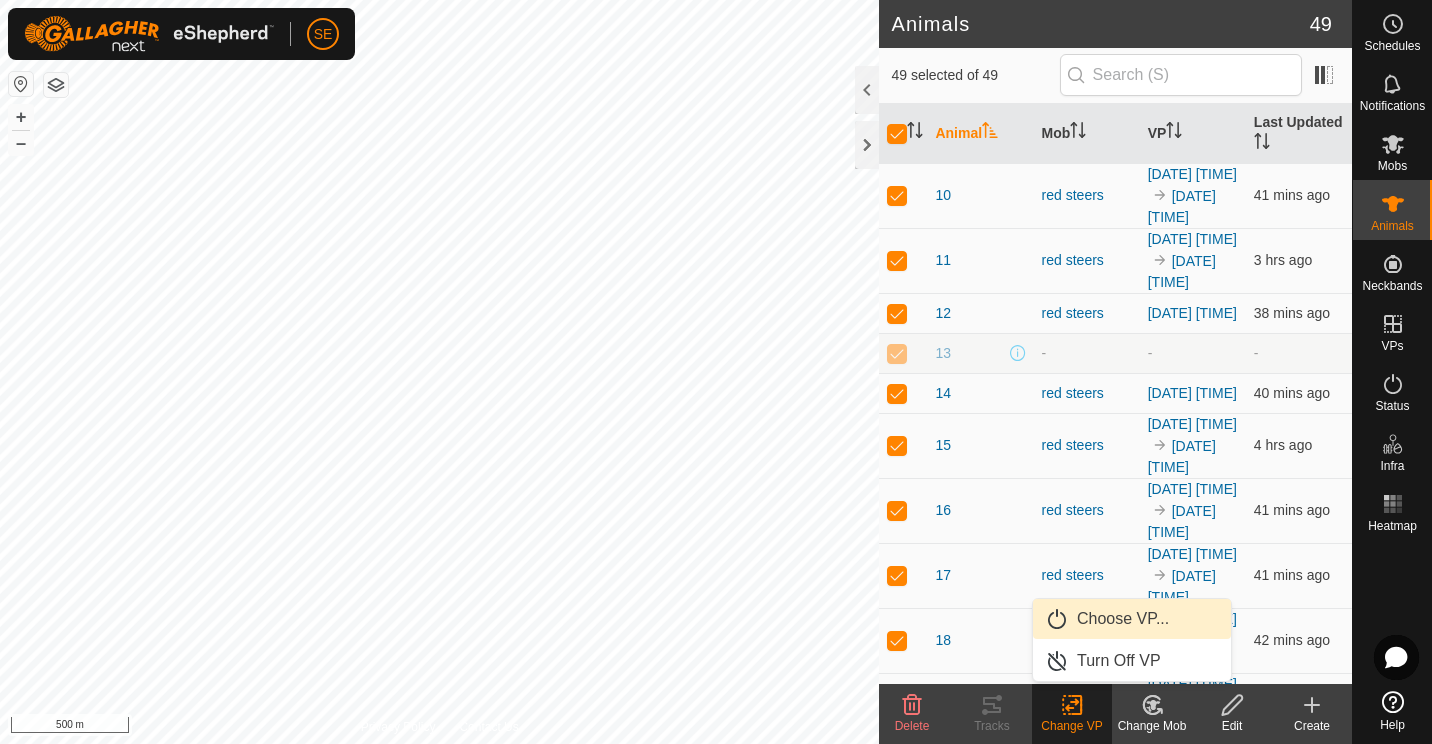 click on "Choose VP..." at bounding box center [1132, 619] 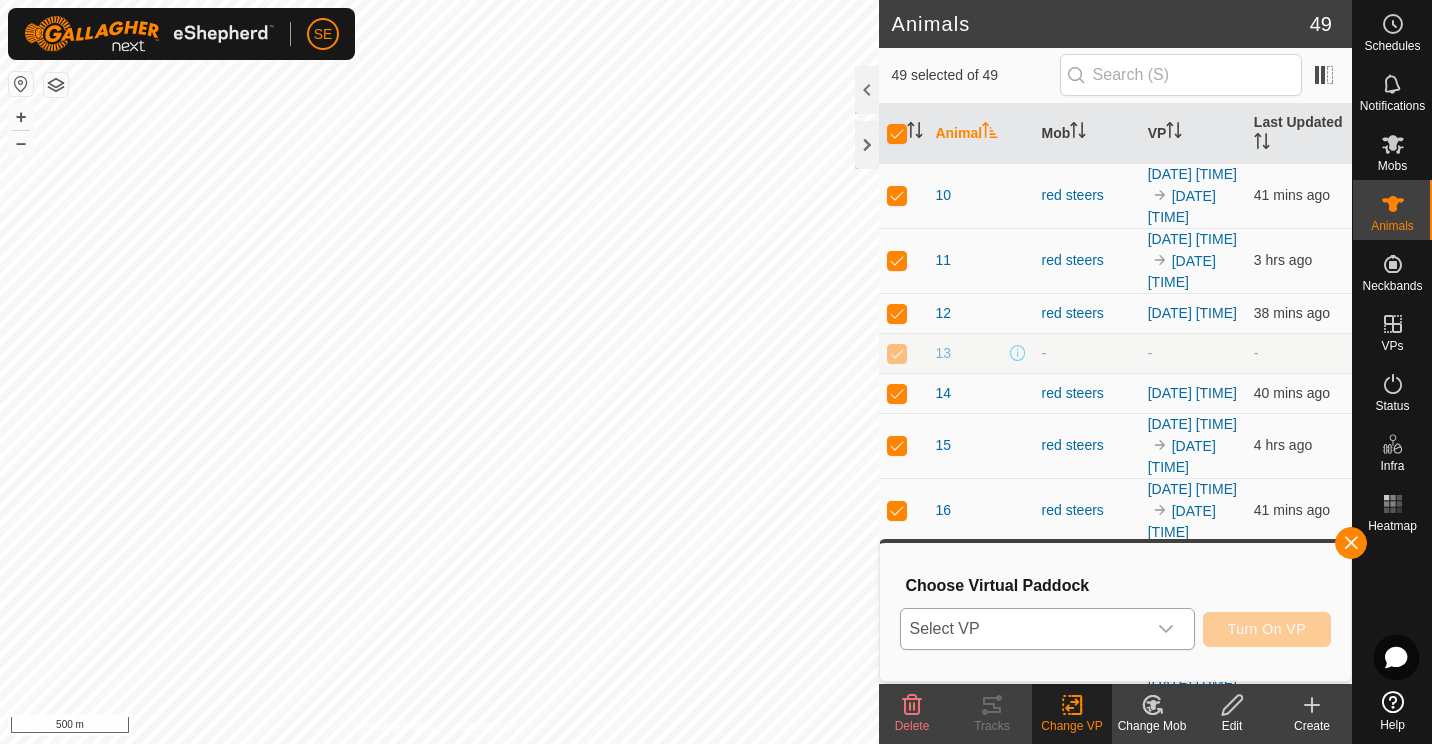 click 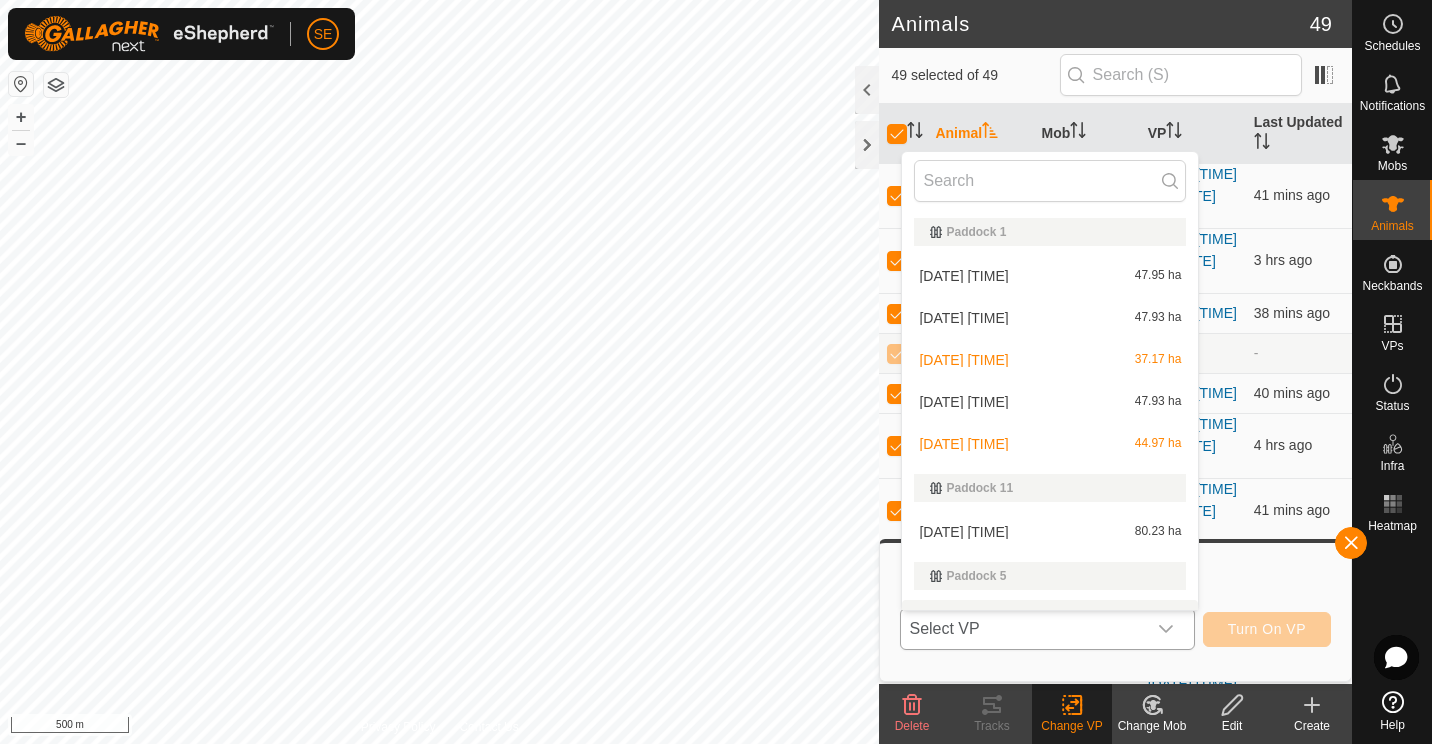 scroll, scrollTop: 30, scrollLeft: 0, axis: vertical 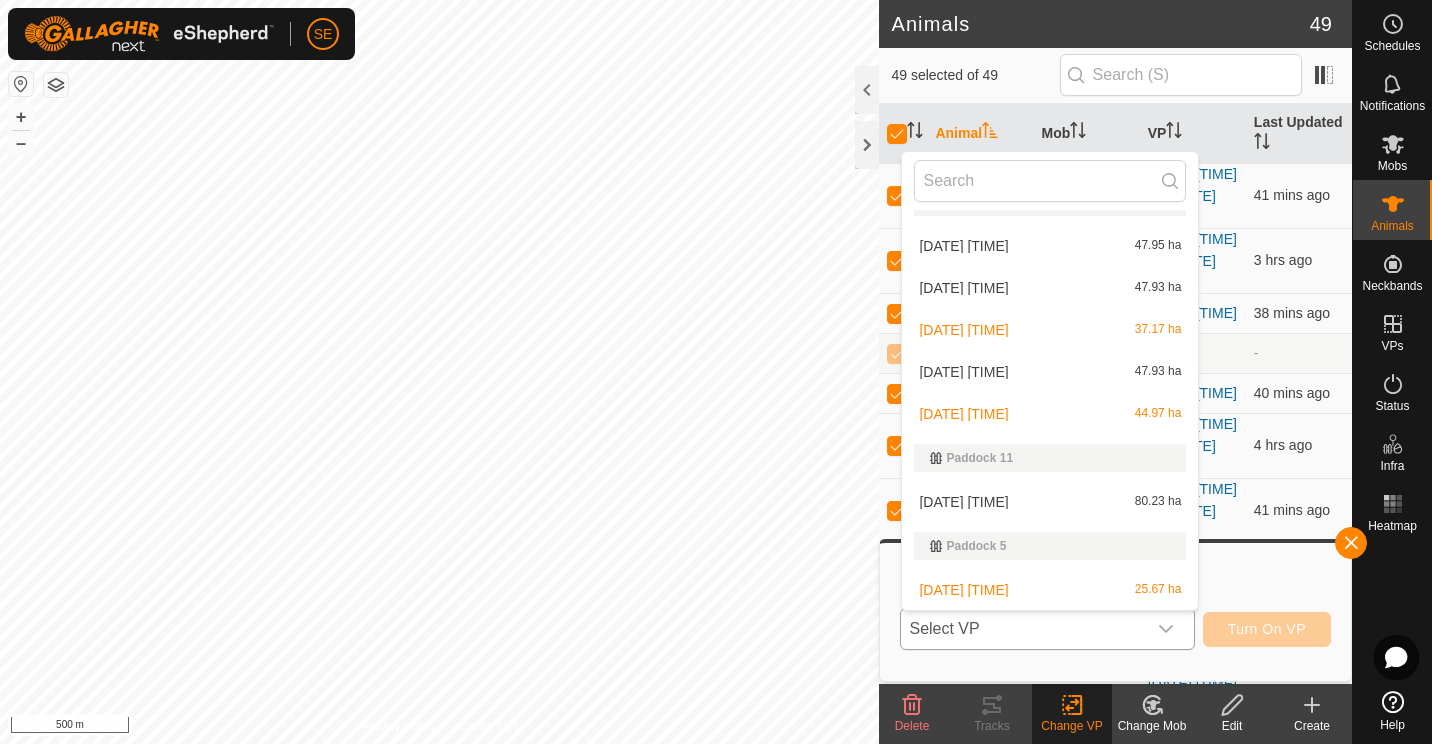 click 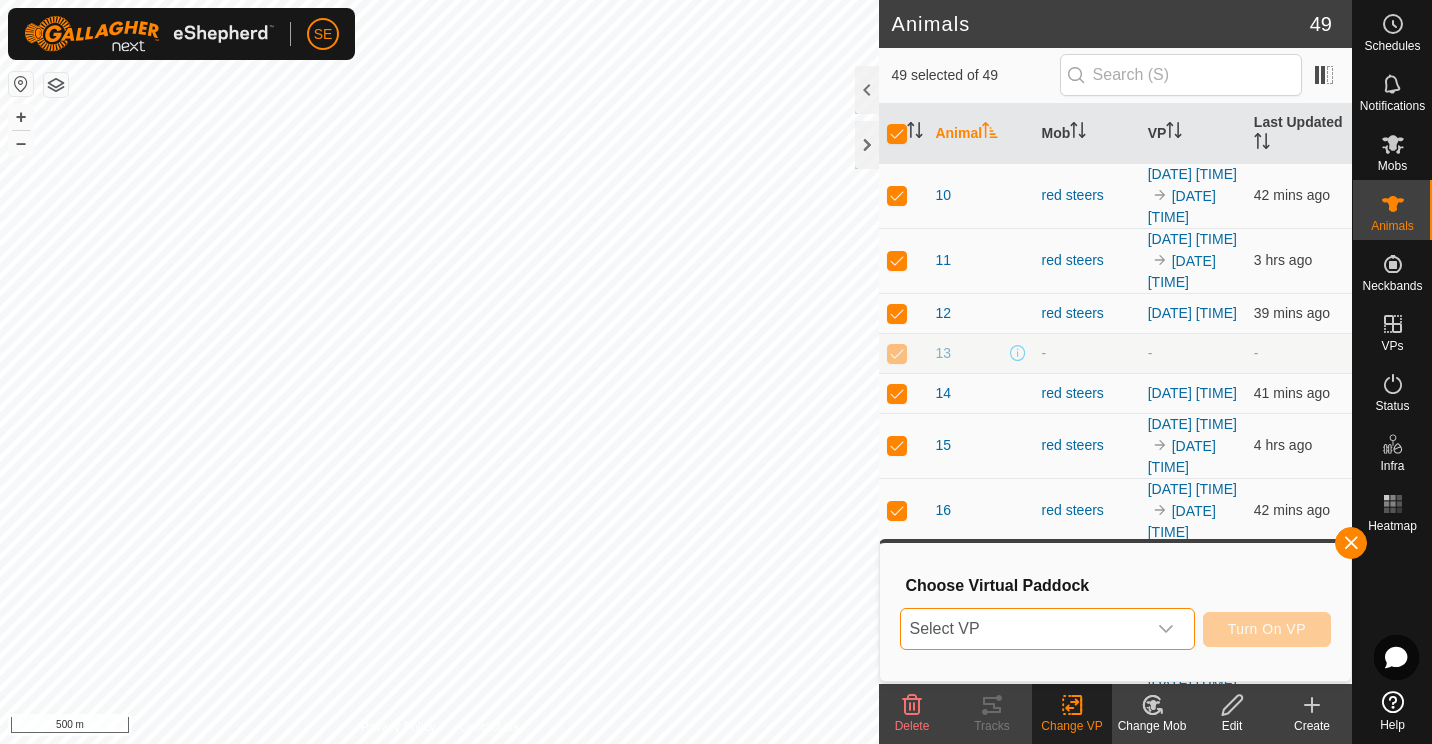 click 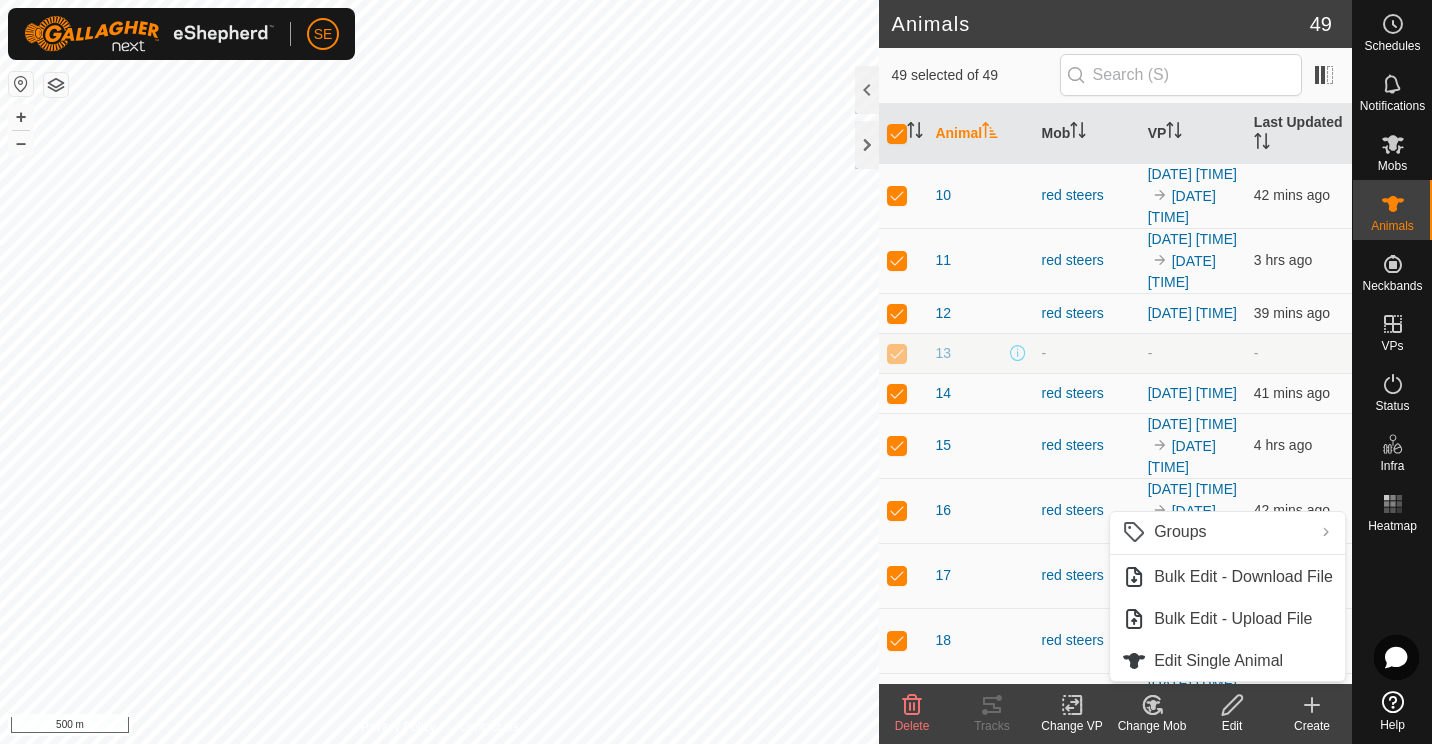 click 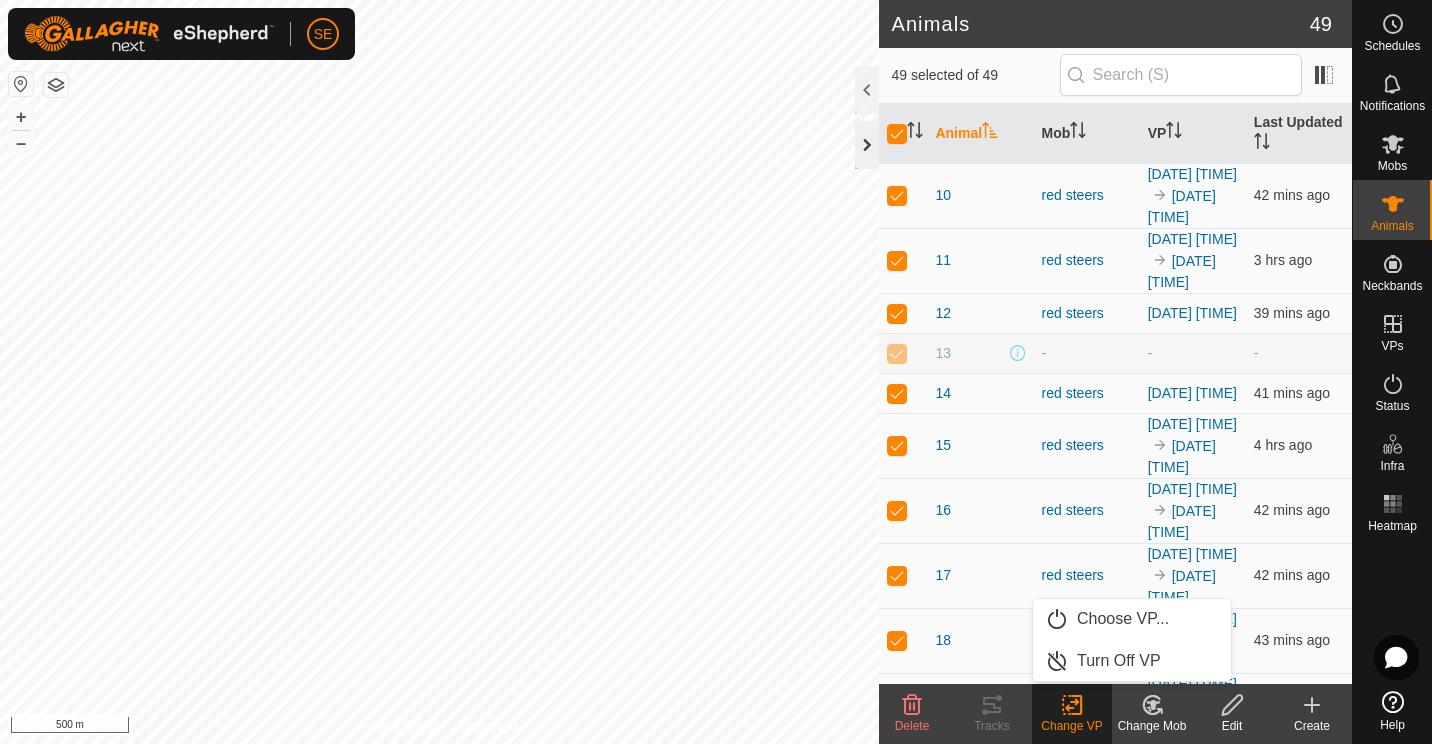 click 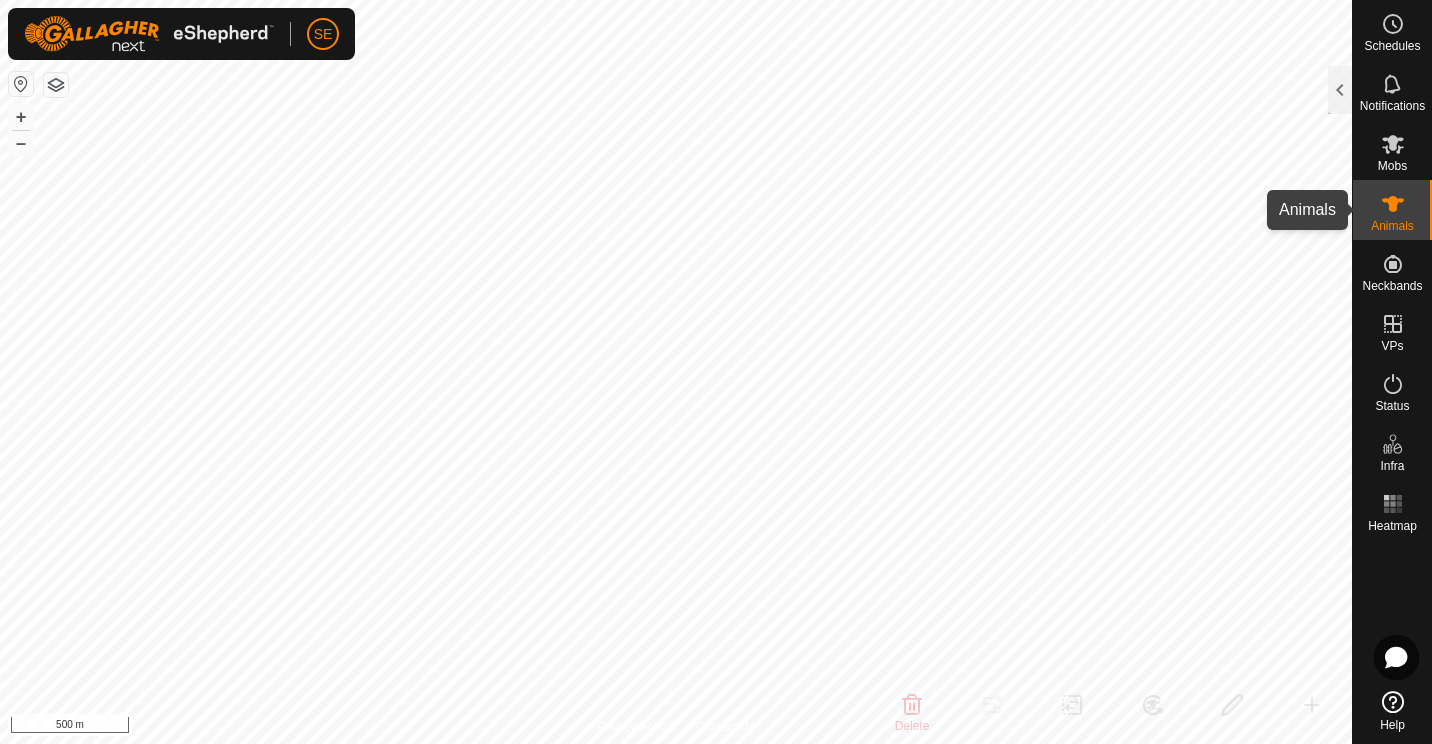 click 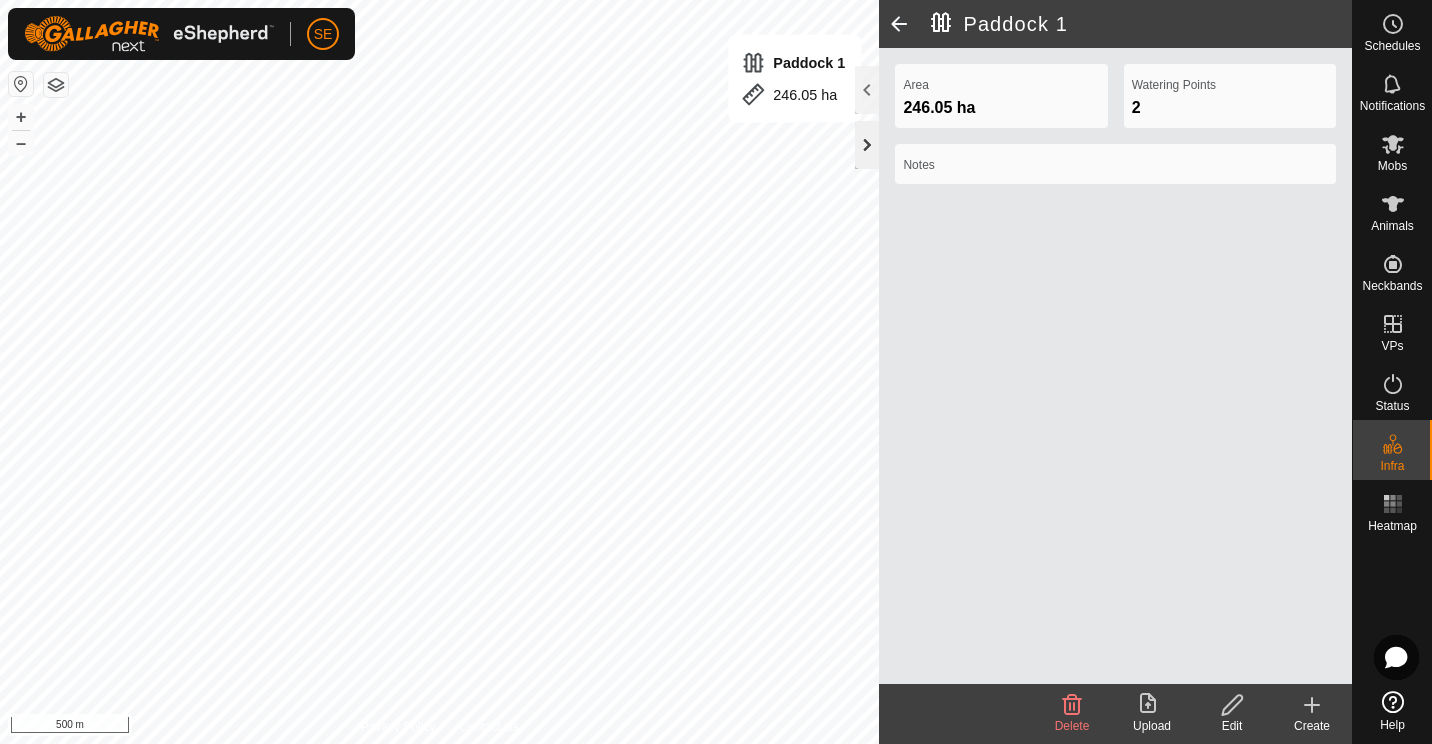 click 